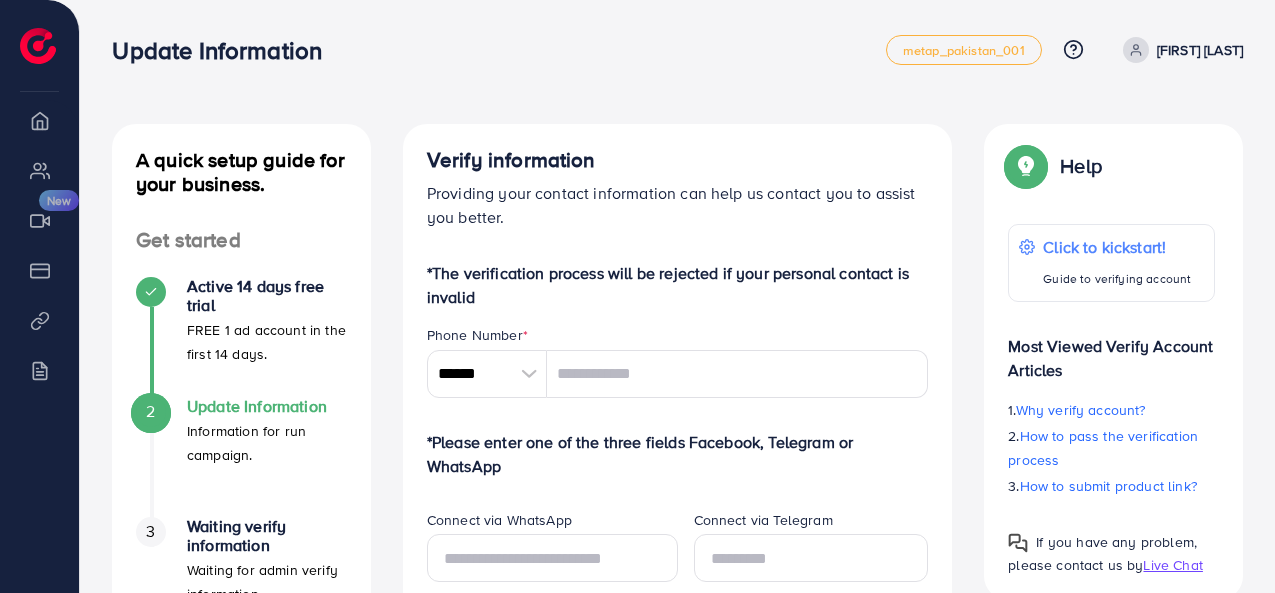 scroll, scrollTop: 0, scrollLeft: 0, axis: both 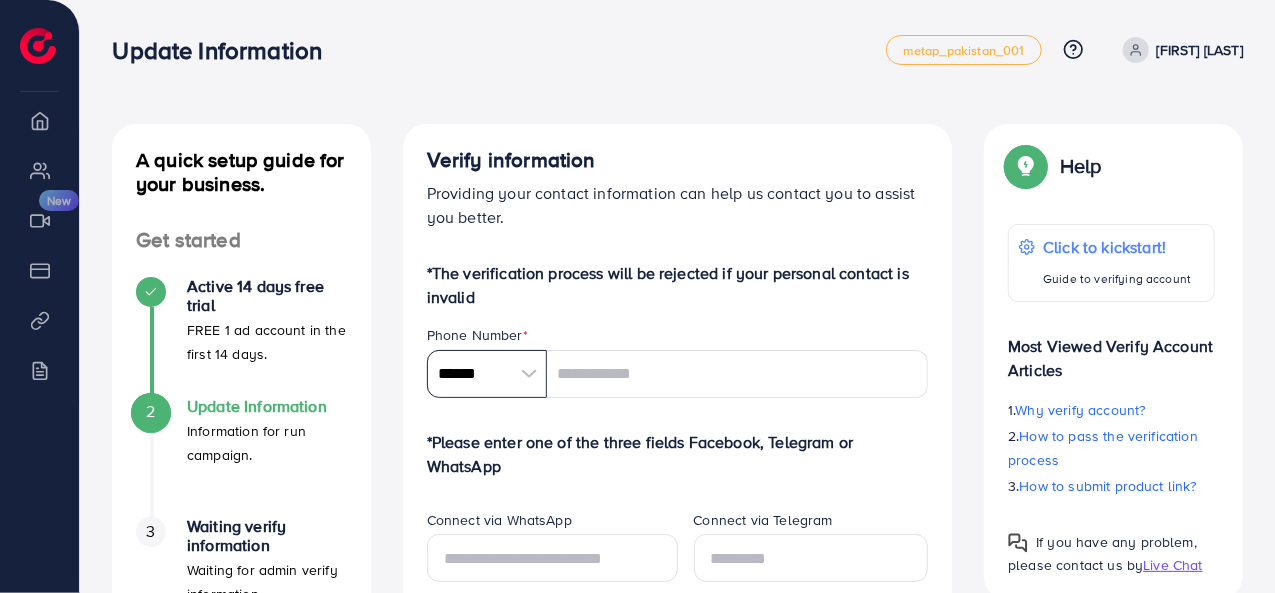 click on "******" at bounding box center (487, 374) 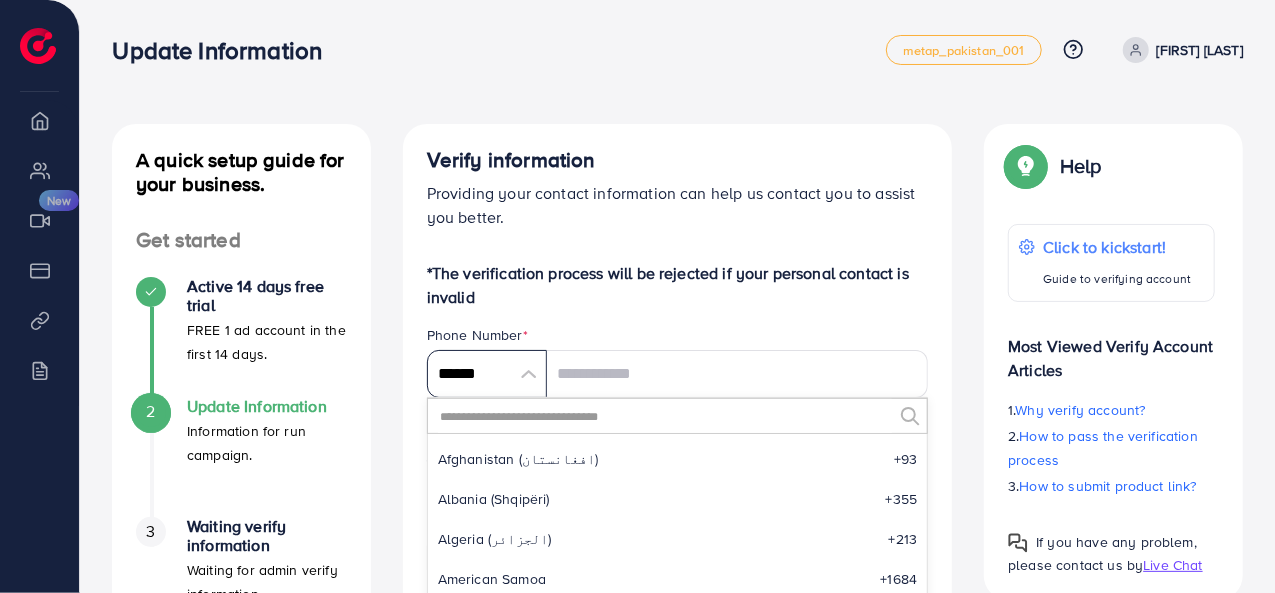 scroll, scrollTop: 9285, scrollLeft: 0, axis: vertical 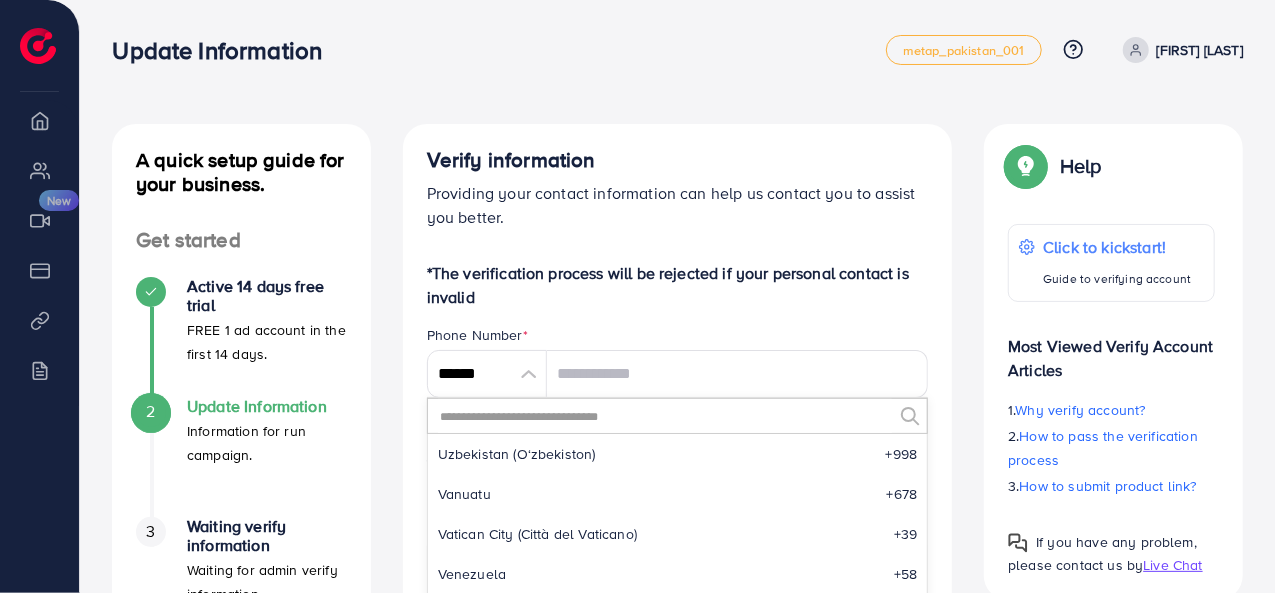 click at bounding box center [665, 416] 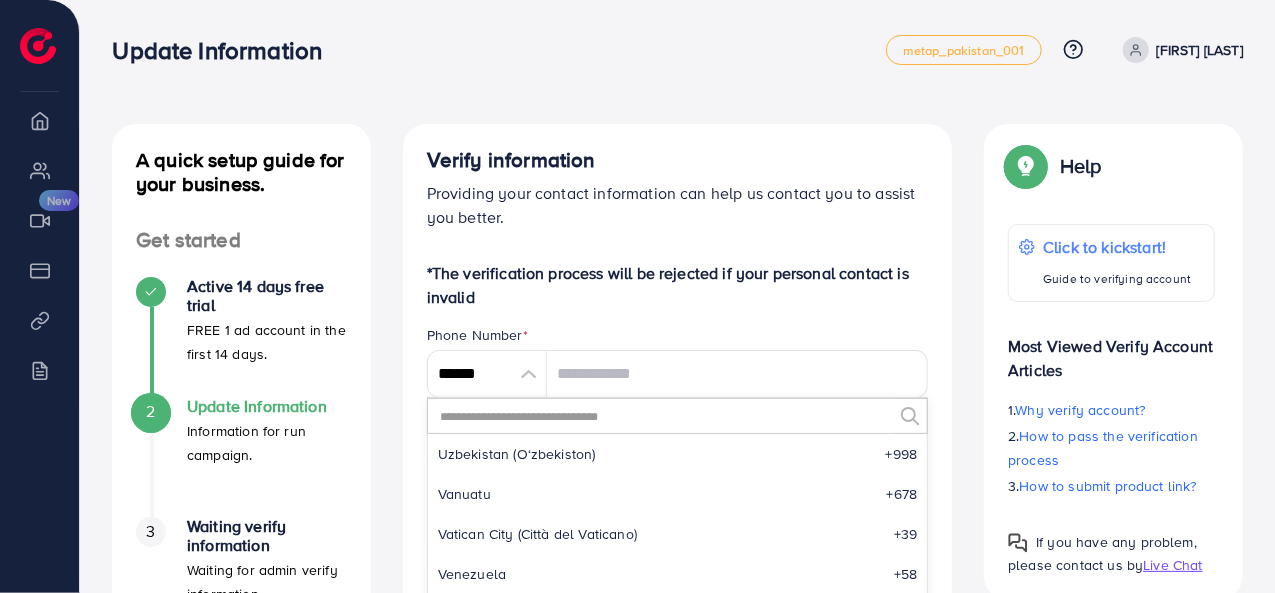 type on "*" 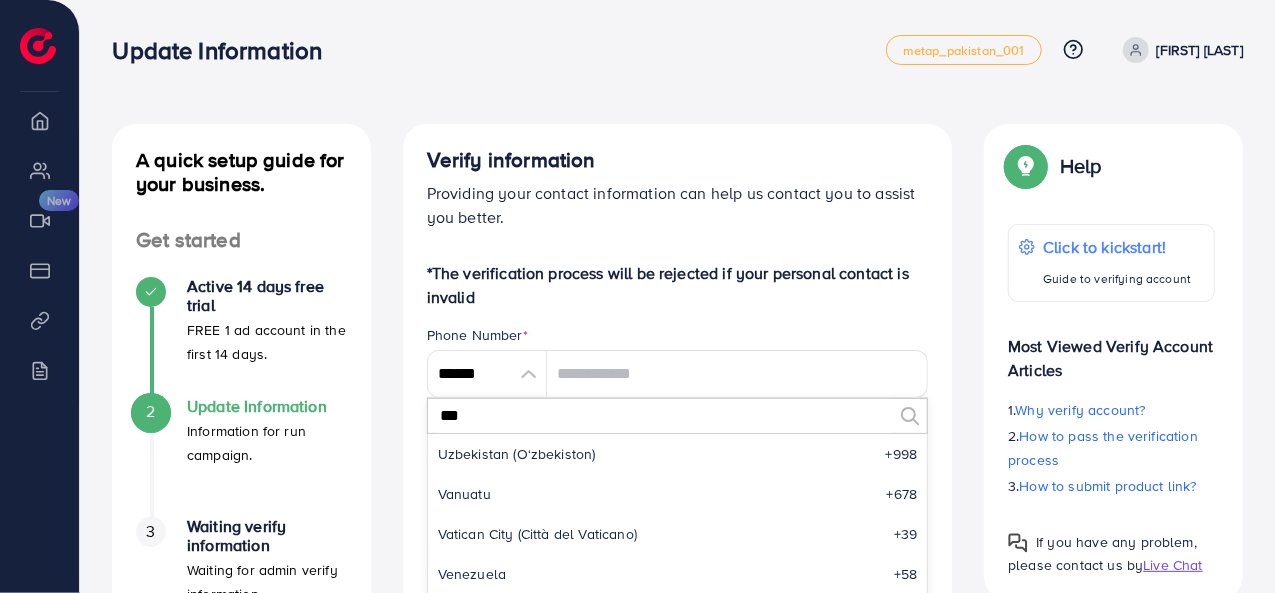 click on "***" at bounding box center [665, 416] 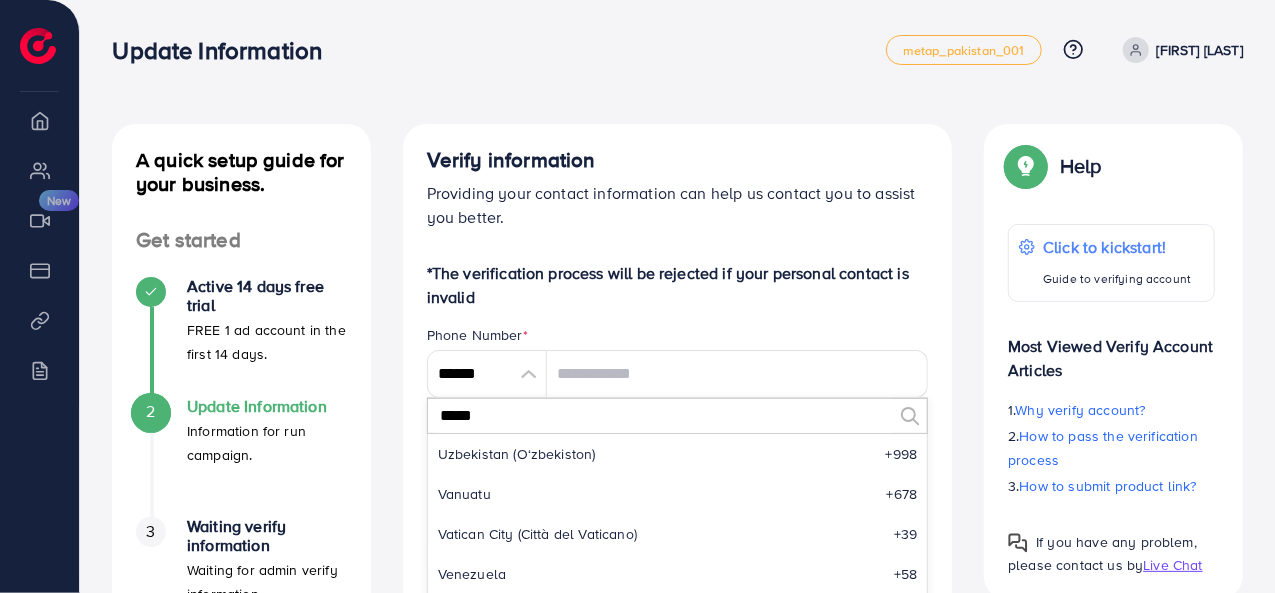 click on "*****" at bounding box center (665, 416) 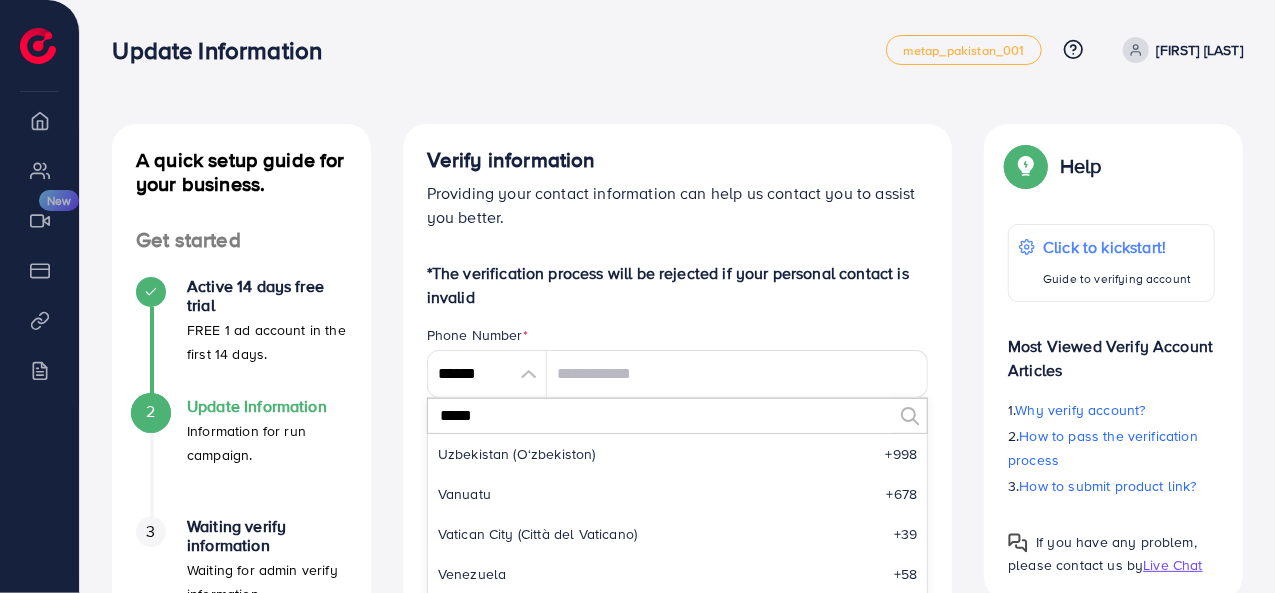 type on "*****" 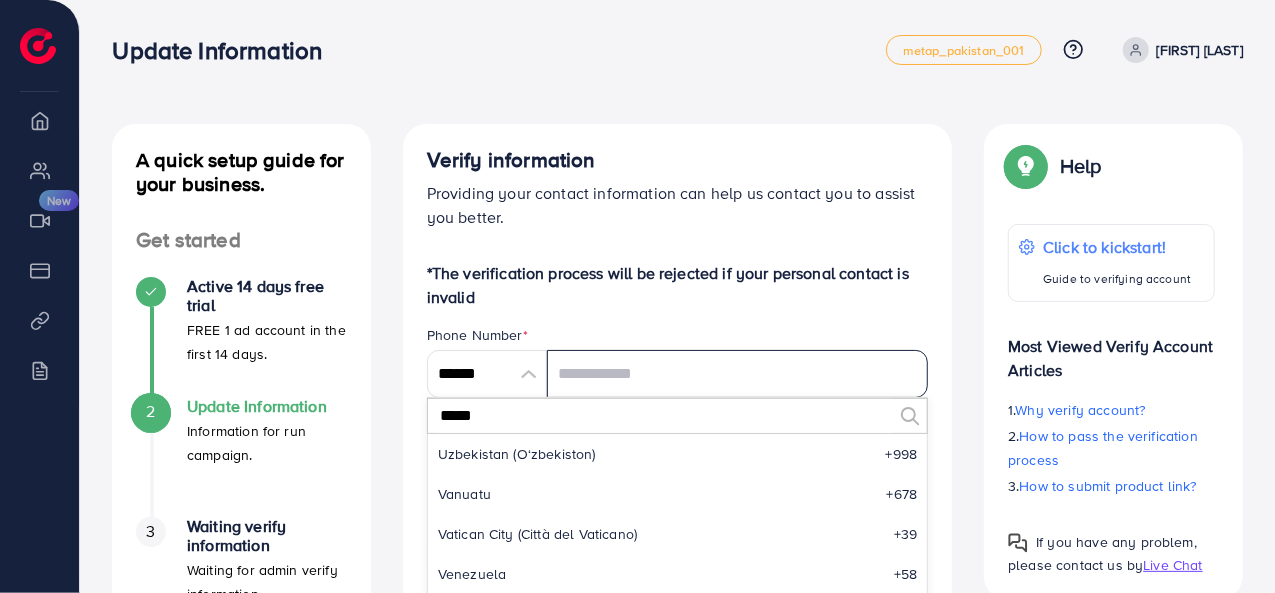 click at bounding box center (738, 374) 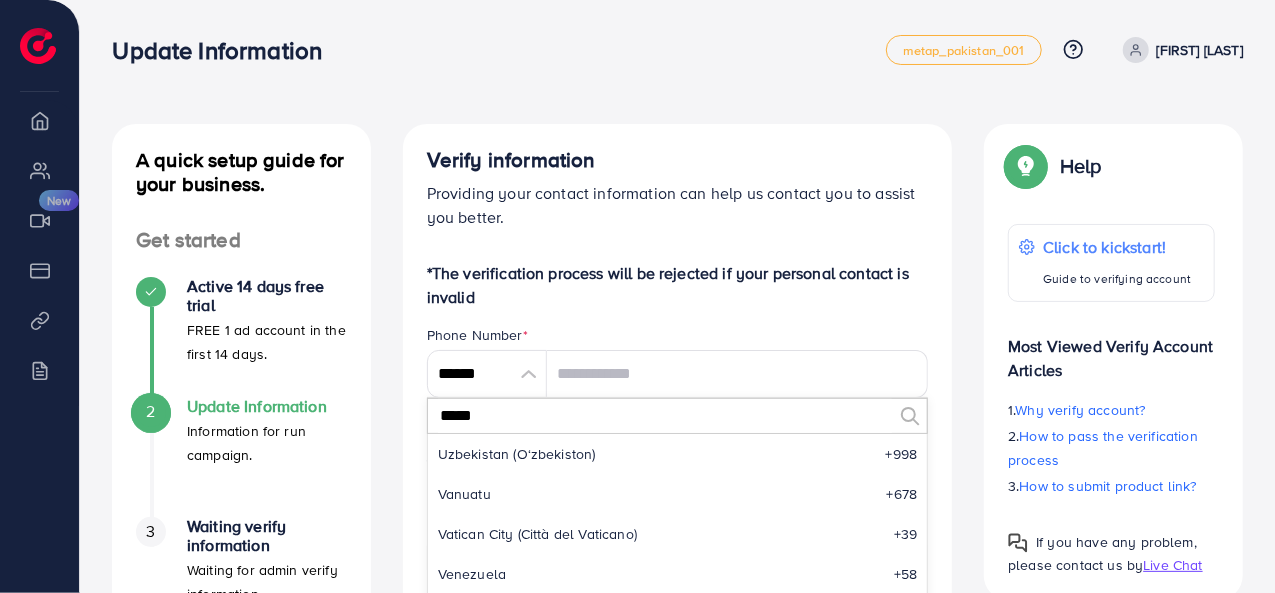 click at bounding box center [529, 374] 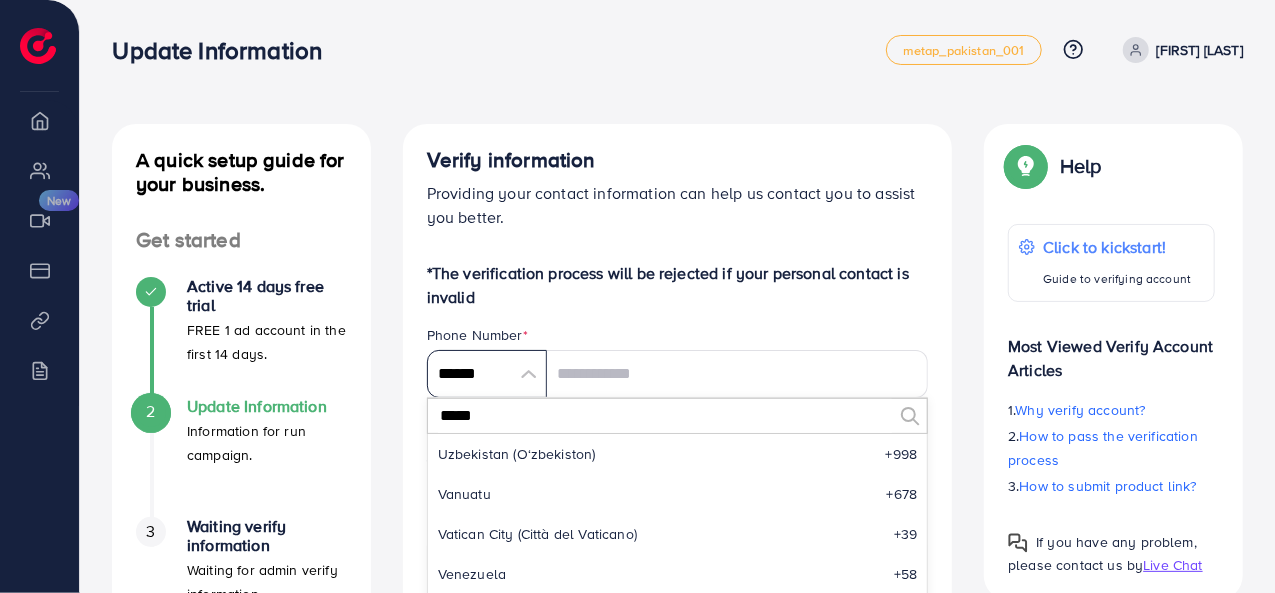 click on "******" at bounding box center [487, 374] 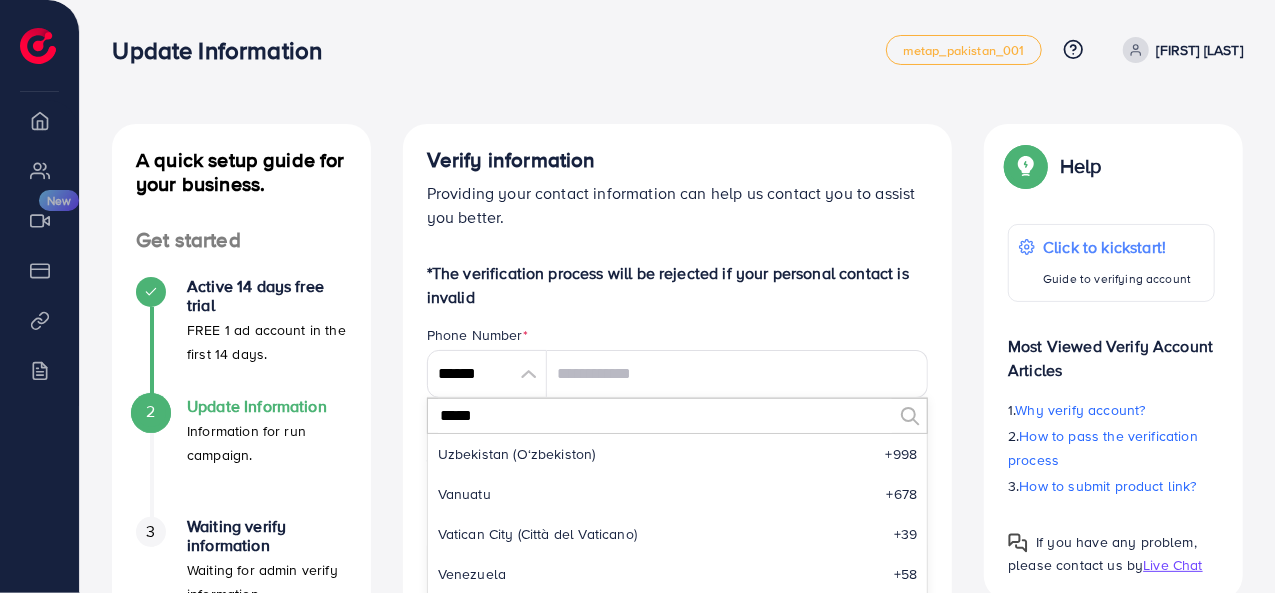 click on "*****" at bounding box center [665, 416] 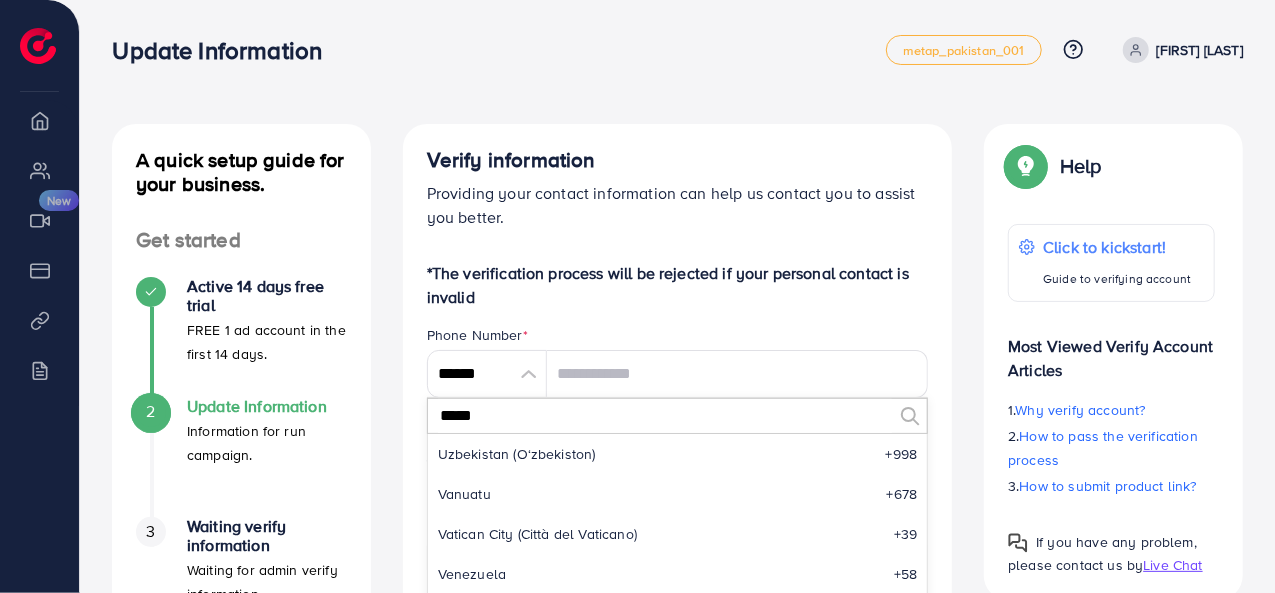 click on "*****" at bounding box center [665, 416] 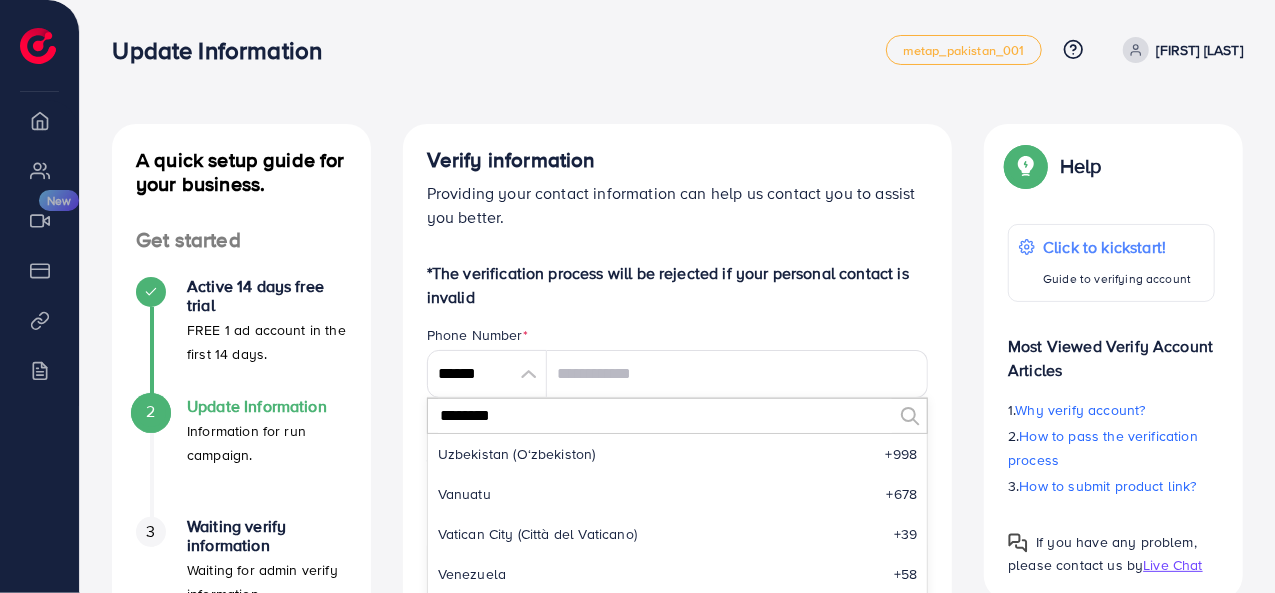 type on "********" 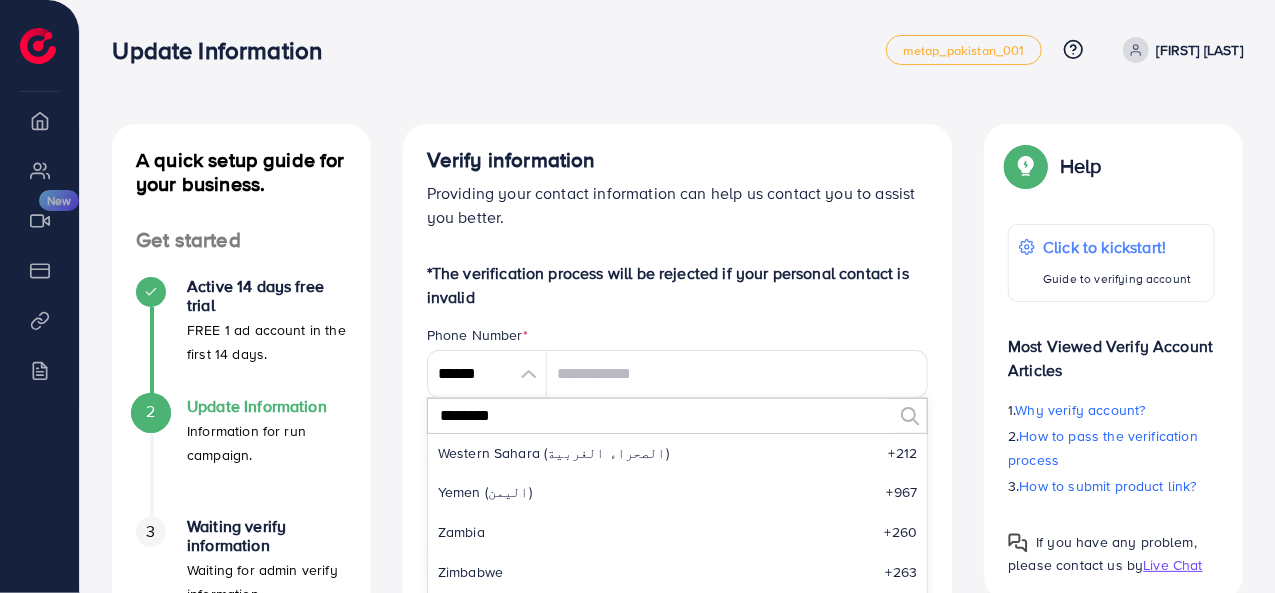 scroll, scrollTop: 9534, scrollLeft: 0, axis: vertical 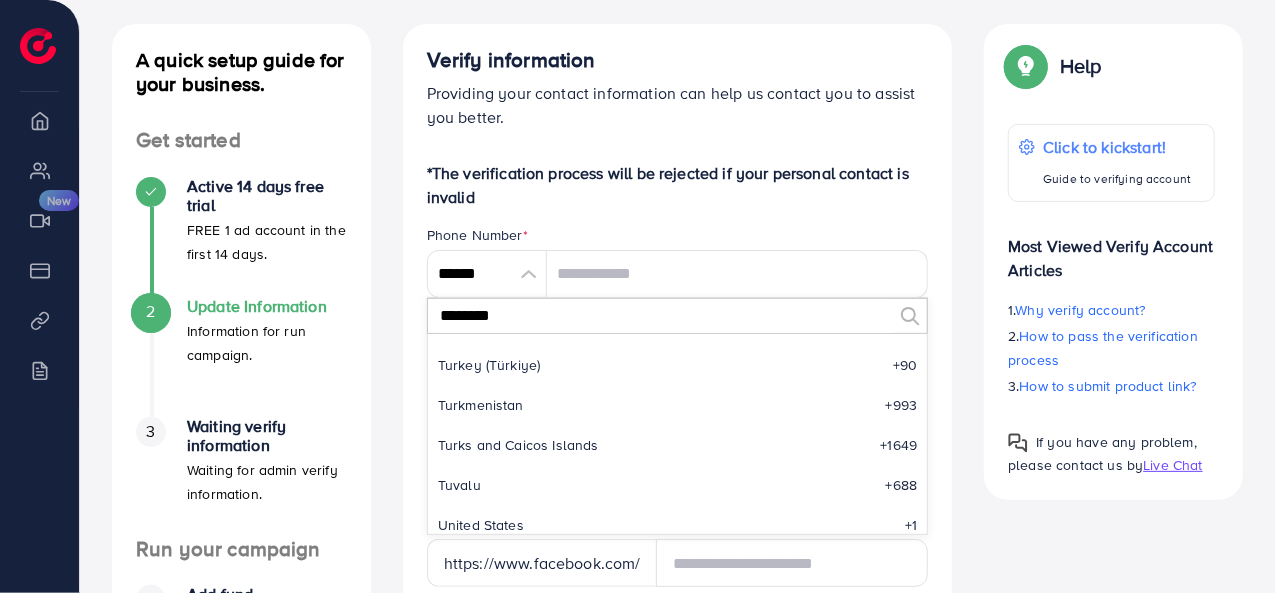 click on "Verify information   Providing your contact information can help us contact you to assist you better.   *The verification process will be rejected if your personal contact is invalid   Phone Number  * ****** ******** A B C D E F G H I J K L M N O P Q R S T U V W X Y Z search no result Afghanistan (‫افغانستان‬‎) +93 Albania (Shqipëri) +355 Algeria (‫الجزائر‬‎) +213 American Samoa +1684 Andorra +376 Angola +244 Anguilla +1264 Antigua and Barbuda +1268 Argentina +54 Armenia (Հայաստան) +374 Aruba +297 Australia +61 Austria (Österreich) +43 Azerbaijan (Azərbaycan) +994 Bahamas +1242 Bahrain (‫البحرين‬‎) +973 Bangladesh (বাংলাদেশ) +880 Barbados +1246 Belarus (Беларусь) +375 Belgium (België) +32 Belize +501 Benin (Bénin) +229 Bermuda +1441 Bhutan (འབྲུག) +975 Bolivia +591 Bosnia and Herzegovina (Босна и Херцеговина) +387 Botswana +267 Brazil (Brasil) +55 British Indian Ocean Territory +246 British Virgin Islands" at bounding box center [678, 821] 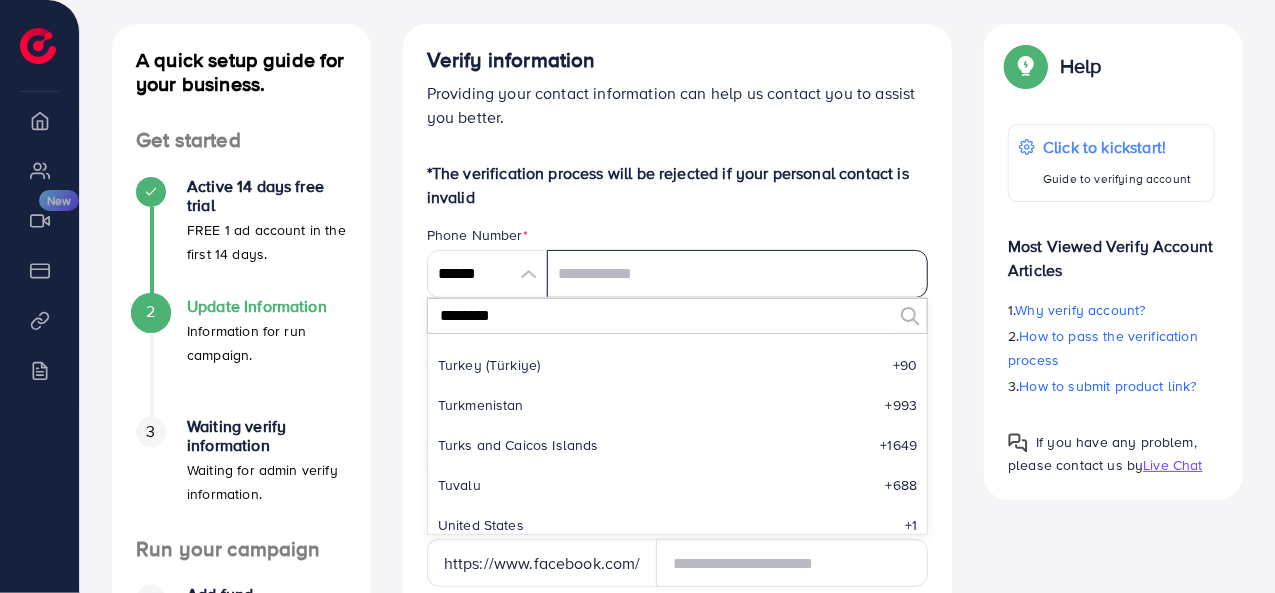 click at bounding box center [738, 274] 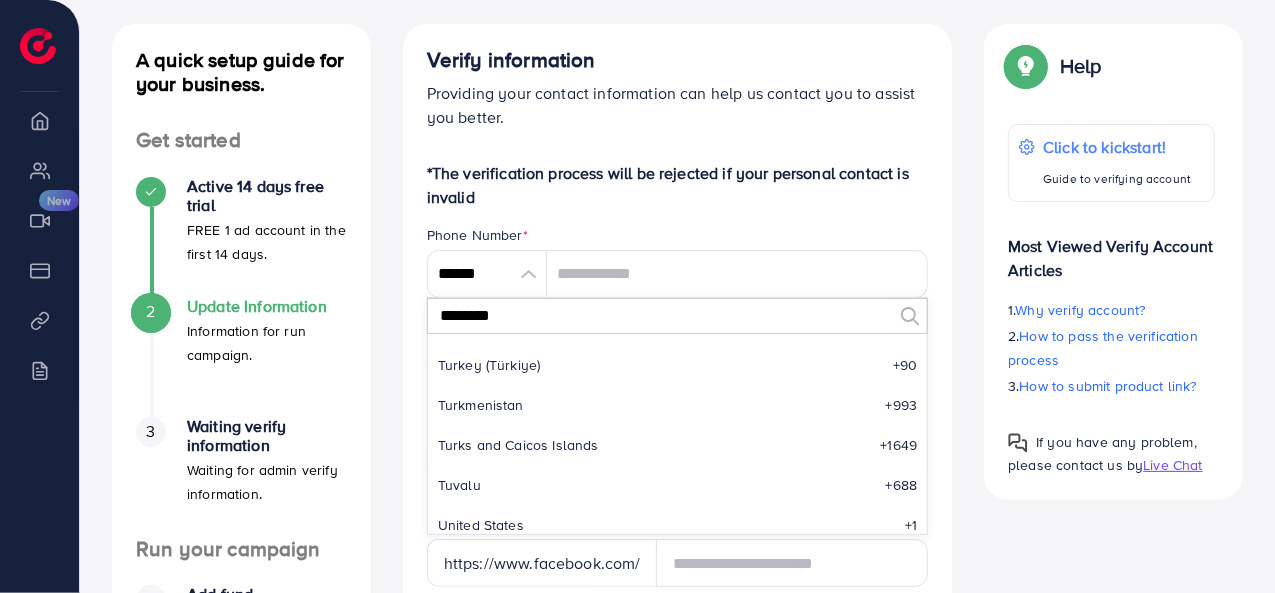 click on "********" at bounding box center [665, 316] 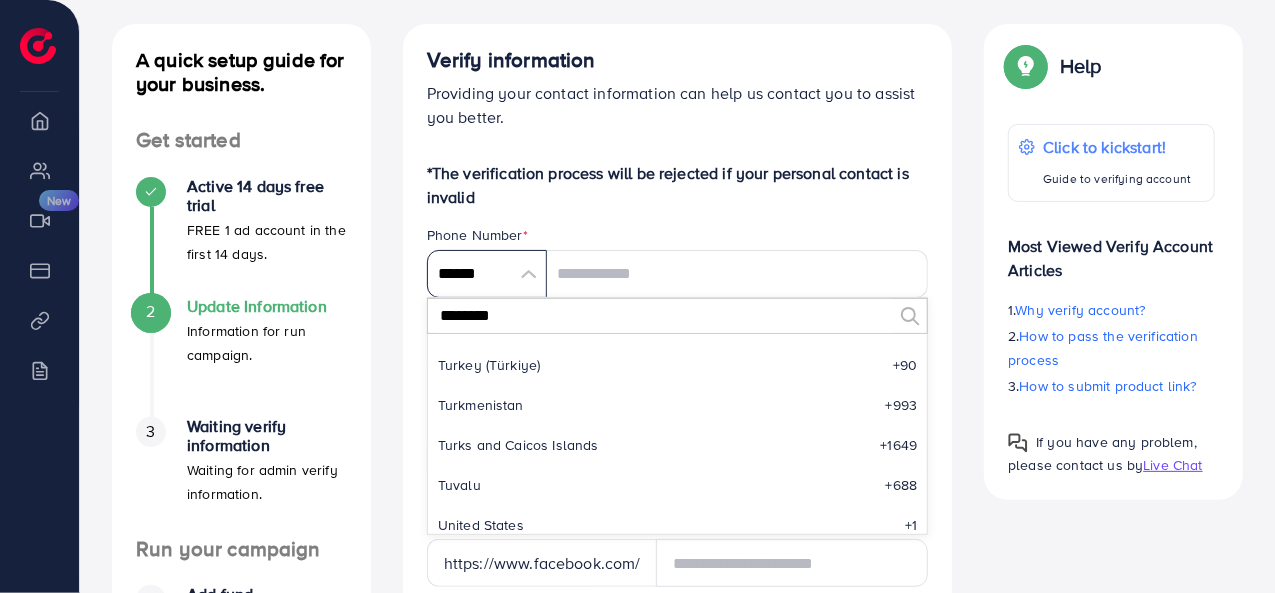 click on "Verify information   Providing your contact information can help us contact you to assist you better.   *The verification process will be rejected if your personal contact is invalid   Phone Number  * ****** ******** A B C D E F G H I J K L M N O P Q R S T U V W X Y Z search no result Afghanistan (‫افغانستان‬‎) +93 Albania (Shqipëri) +355 Algeria (‫الجزائر‬‎) +213 American Samoa +1684 Andorra +376 Angola +244 Anguilla +1264 Antigua and Barbuda +1268 Argentina +54 Armenia (Հայաստան) +374 Aruba +297 Australia +61 Austria (Österreich) +43 Azerbaijan (Azərbaycan) +994 Bahamas +1242 Bahrain (‫البحرين‬‎) +973 Bangladesh (বাংলাদেশ) +880 Barbados +1246 Belarus (Беларусь) +375 Belgium (België) +32 Belize +501 Benin (Bénin) +229 Bermuda +1441 Bhutan (འབྲུག) +975 Bolivia +591 Bosnia and Herzegovina (Босна и Херцеговина) +387 Botswana +267 Brazil (Brasil) +55 British Indian Ocean Territory +246 British Virgin Islands" at bounding box center [678, 821] 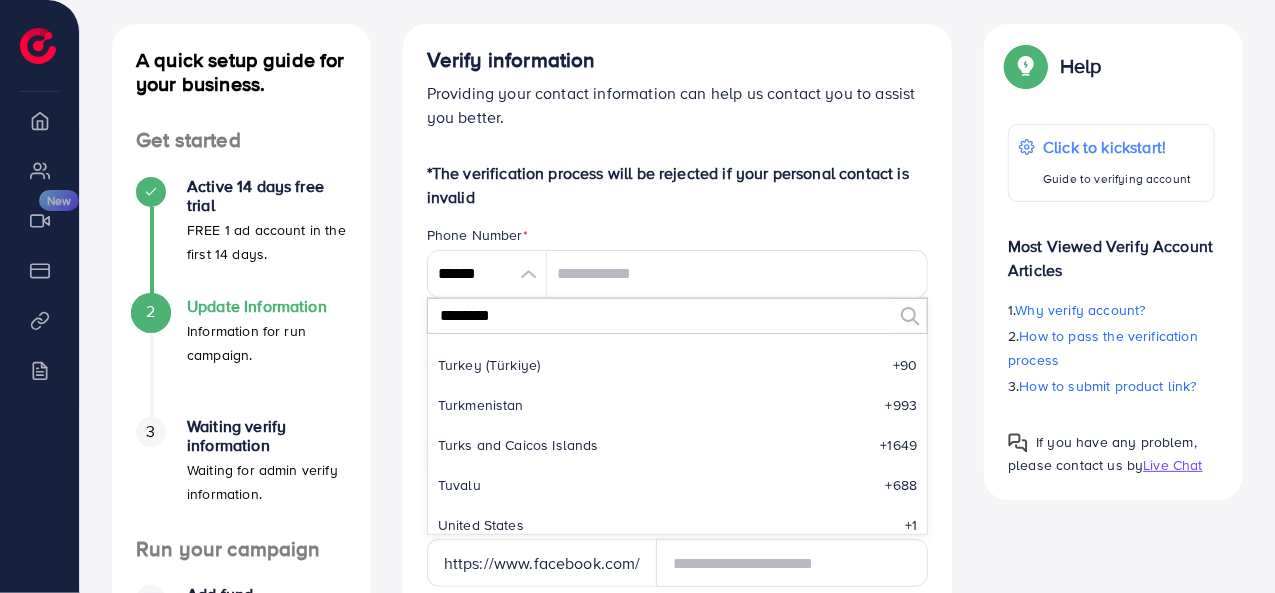 click on "Verify information   Providing your contact information can help us contact you to assist you better.   *The verification process will be rejected if your personal contact is invalid   Phone Number  * ****** ******** A B C D E F G H I J K L M N O P Q R S T U V W X Y Z search no result Afghanistan (‫افغانستان‬‎) +93 Albania (Shqipëri) +355 Algeria (‫الجزائر‬‎) +213 American Samoa +1684 Andorra +376 Angola +244 Anguilla +1264 Antigua and Barbuda +1268 Argentina +54 Armenia (Հայաստան) +374 Aruba +297 Australia +61 Austria (Österreich) +43 Azerbaijan (Azərbaycan) +994 Bahamas +1242 Bahrain (‫البحرين‬‎) +973 Bangladesh (বাংলাদেশ) +880 Barbados +1246 Belarus (Беларусь) +375 Belgium (België) +32 Belize +501 Benin (Bénin) +229 Bermuda +1441 Bhutan (འབྲུག) +975 Bolivia +591 Bosnia and Herzegovina (Босна и Херцеговина) +387 Botswana +267 Brazil (Brasil) +55 British Indian Ocean Territory +246 British Virgin Islands" at bounding box center [678, 821] 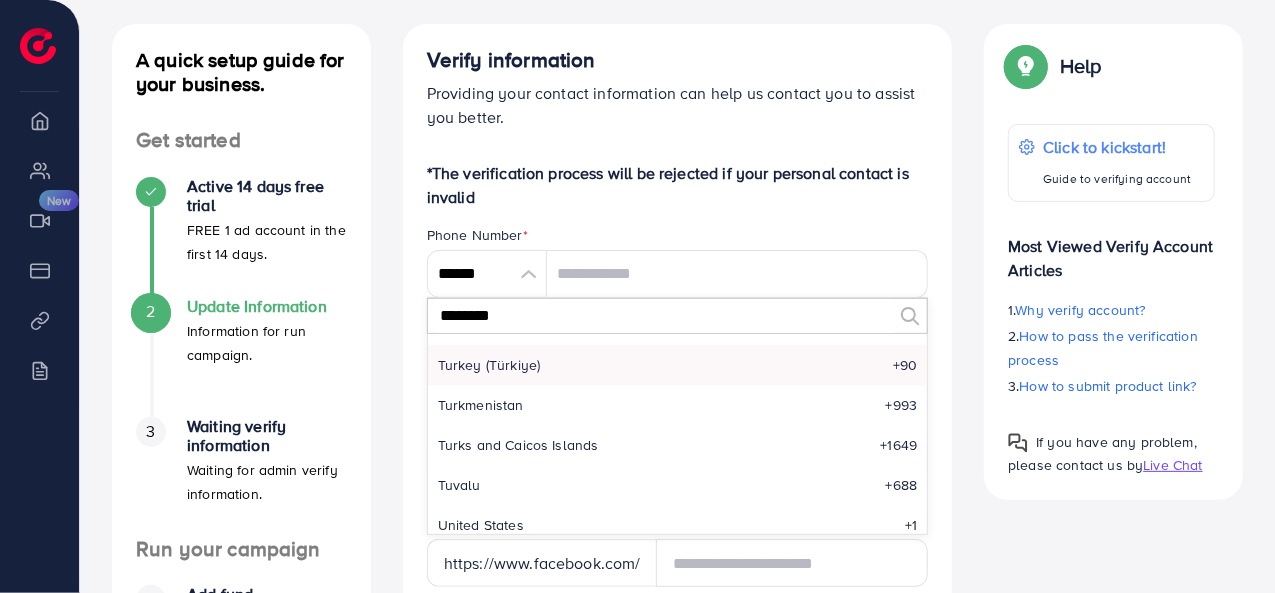 click on "Turkey (Türkiye) +90" at bounding box center [678, 365] 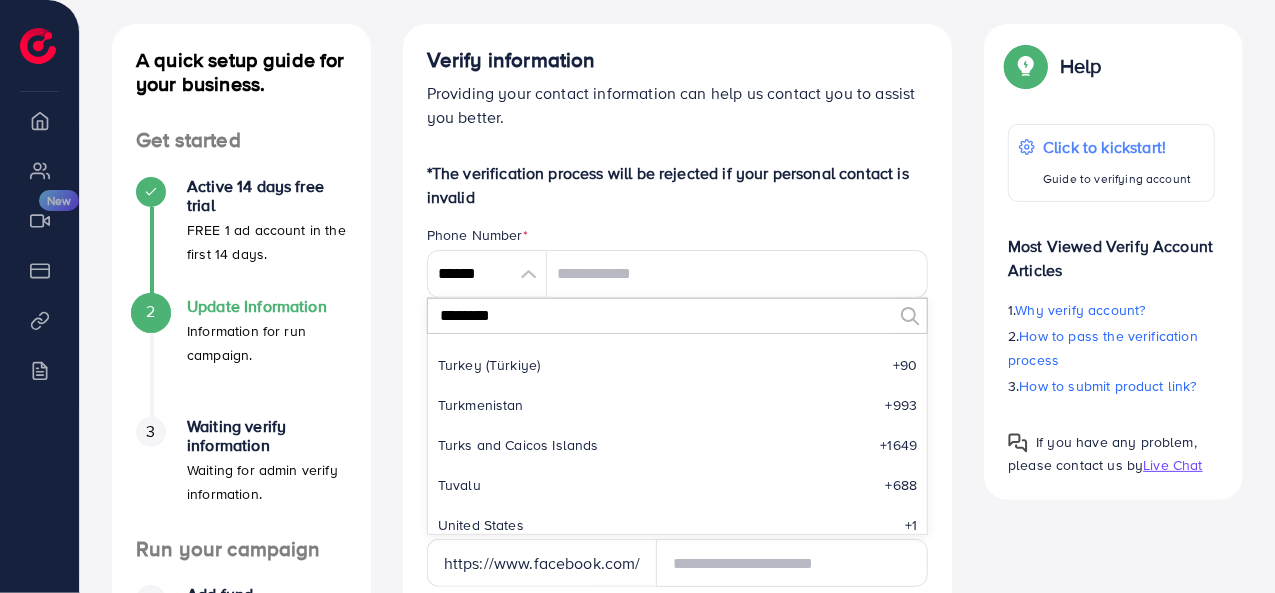 click on "********" at bounding box center (665, 316) 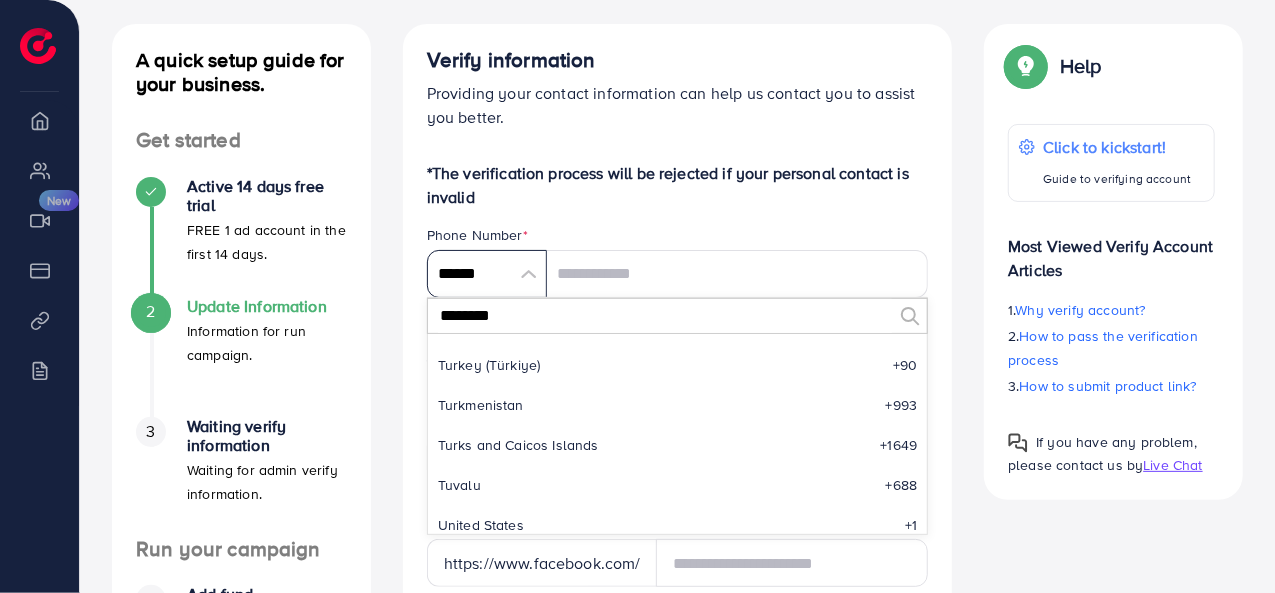 click on "******" at bounding box center [487, 274] 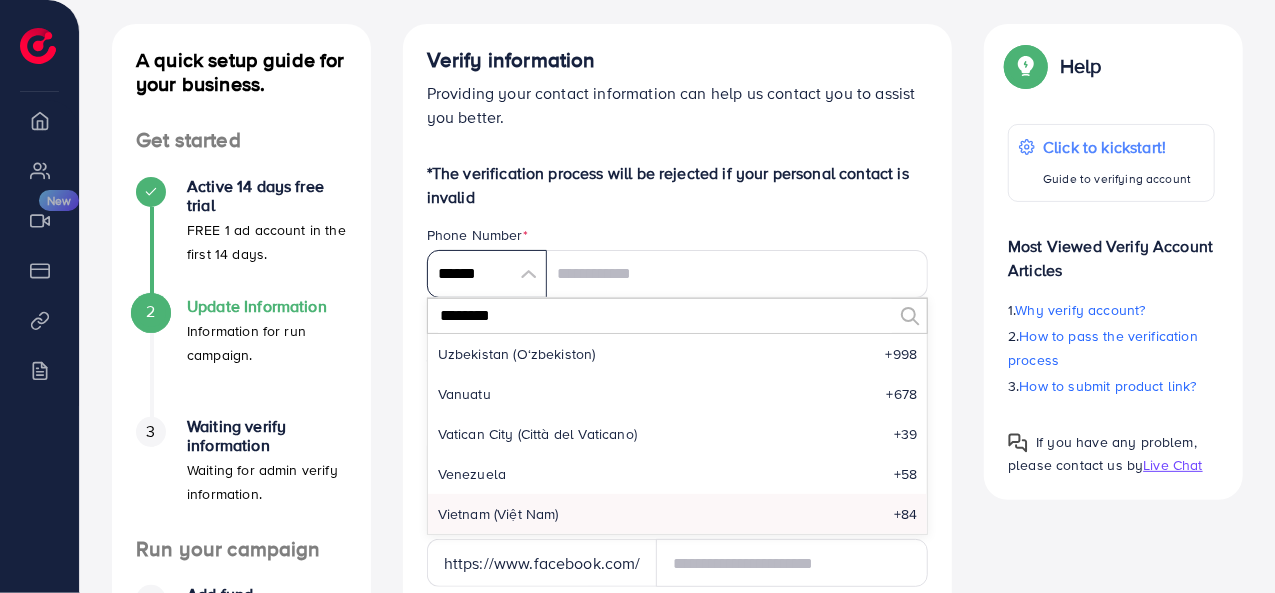 click on "******" at bounding box center [487, 274] 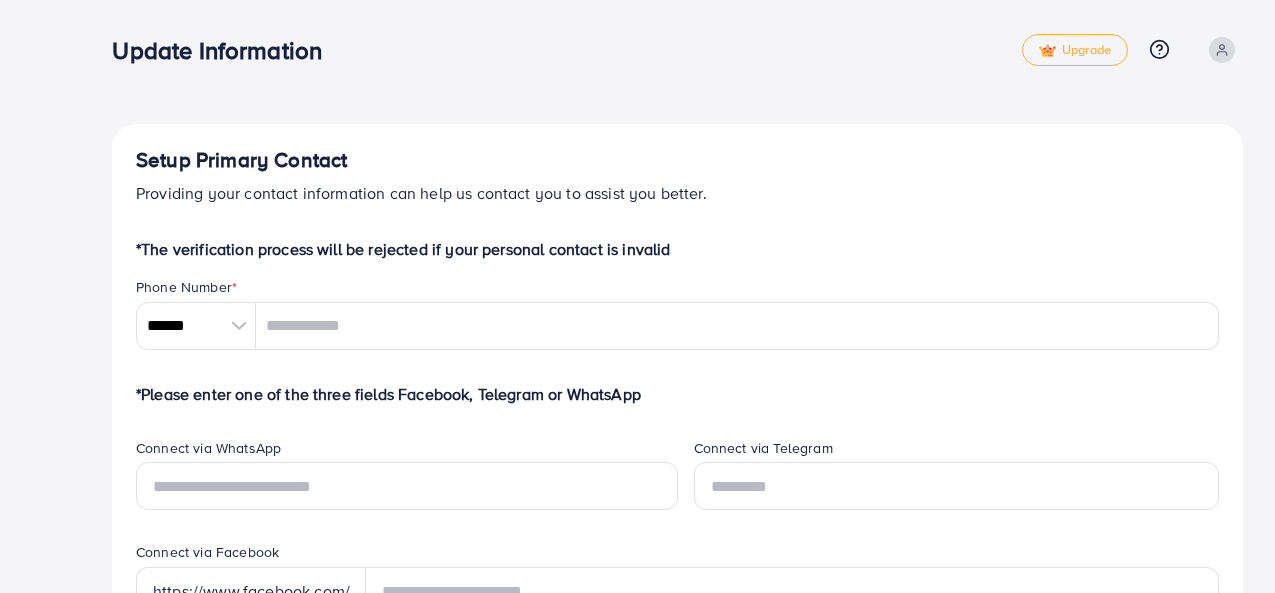 scroll, scrollTop: 0, scrollLeft: 0, axis: both 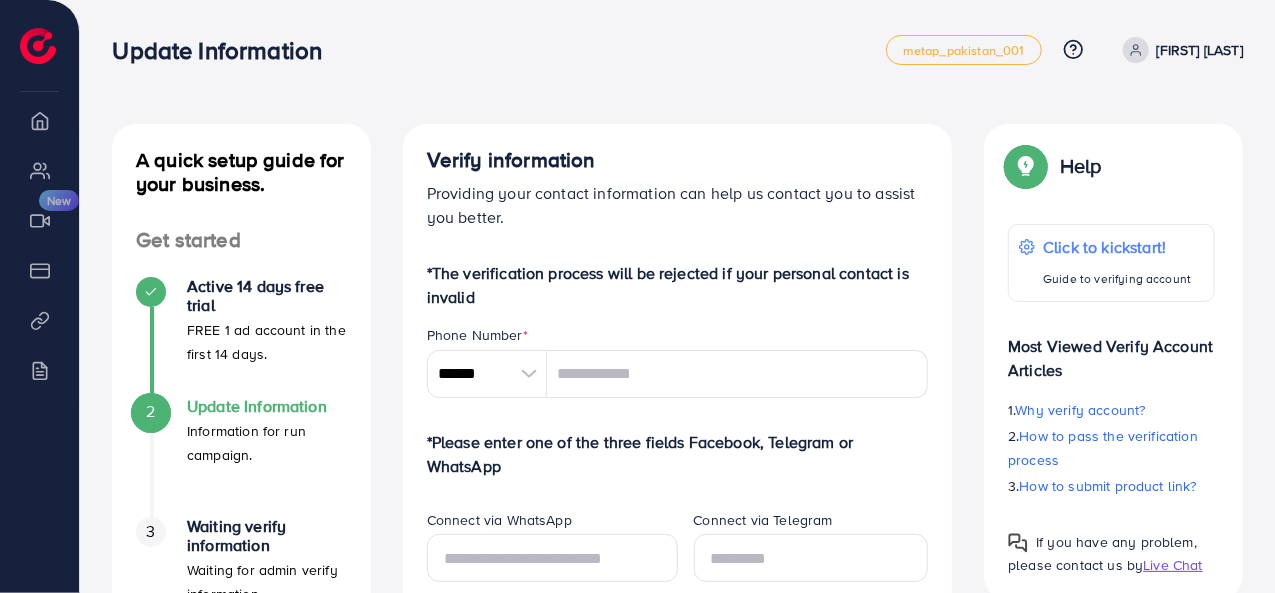 click at bounding box center (529, 374) 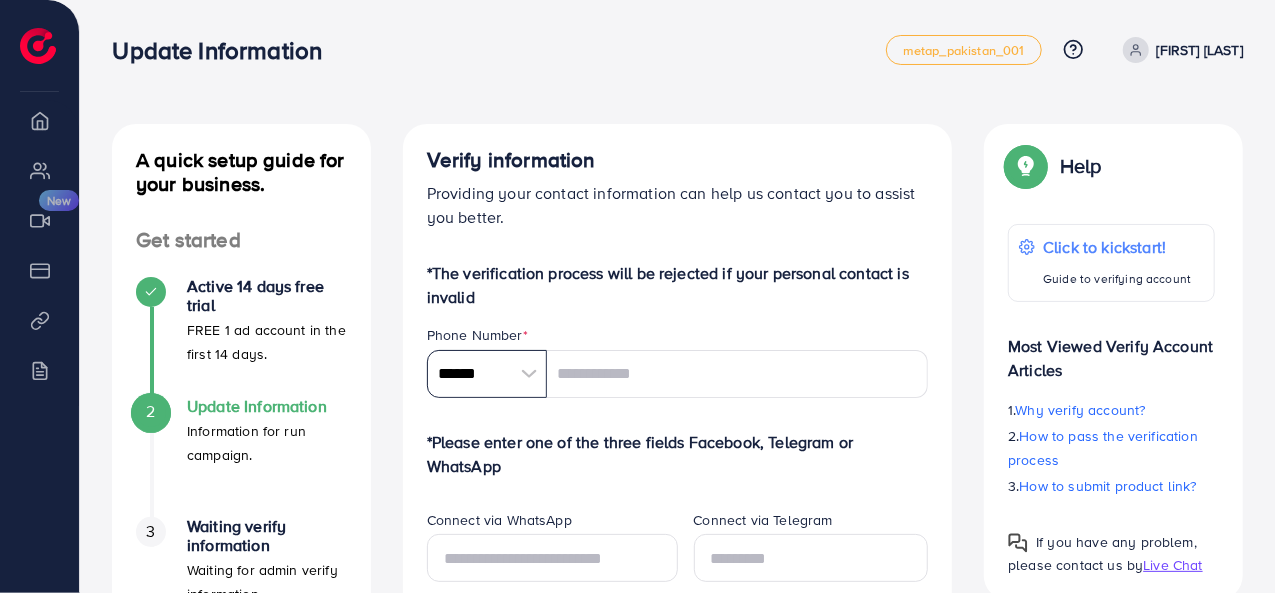 scroll, scrollTop: 9285, scrollLeft: 0, axis: vertical 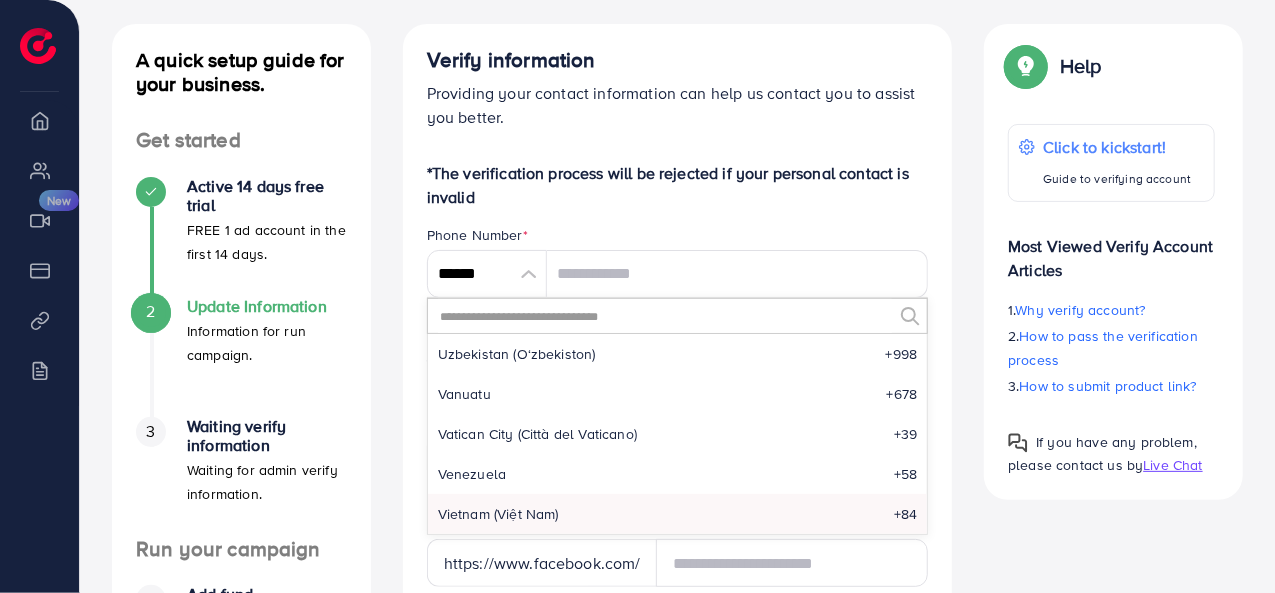 click at bounding box center [665, 316] 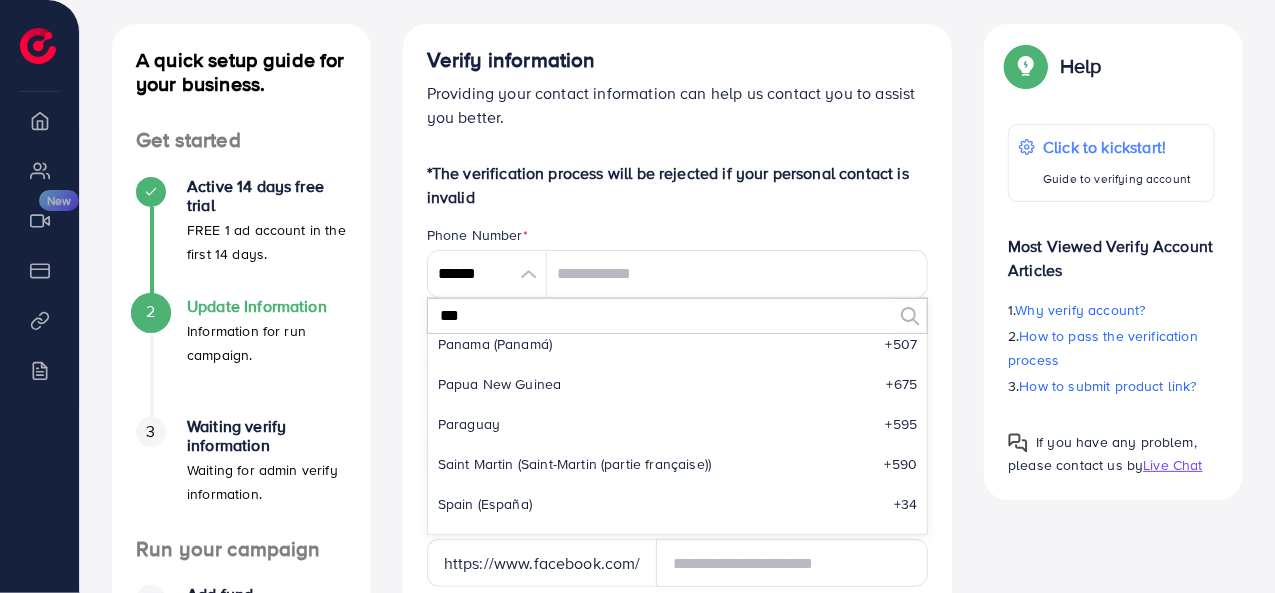 scroll, scrollTop: 0, scrollLeft: 0, axis: both 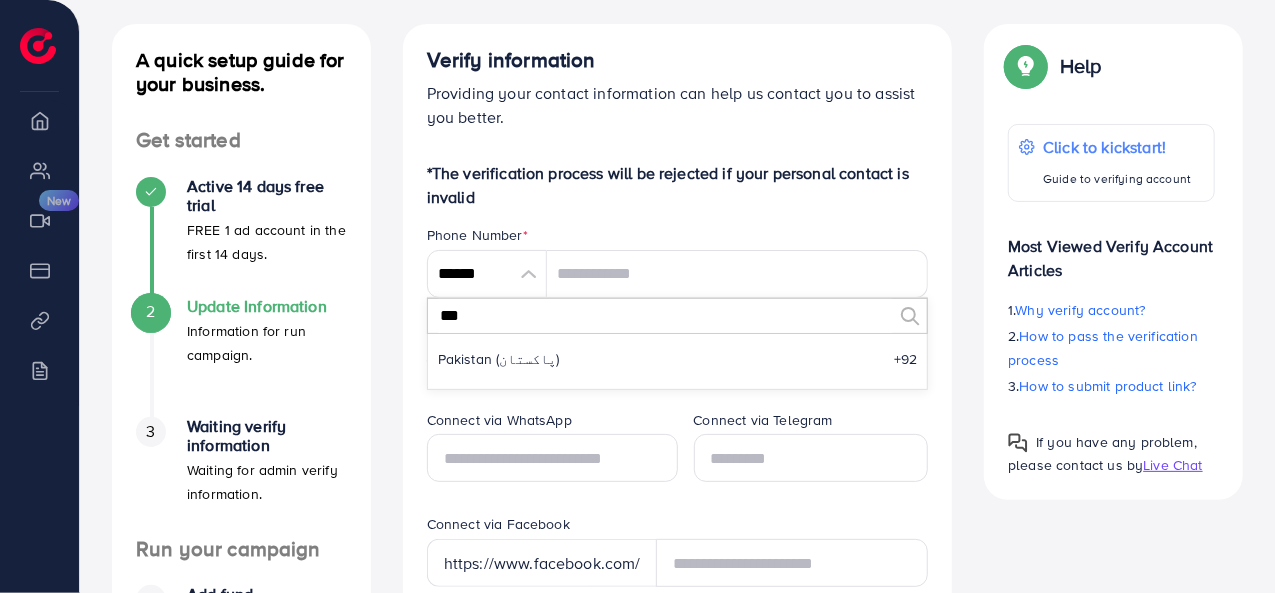 type on "***" 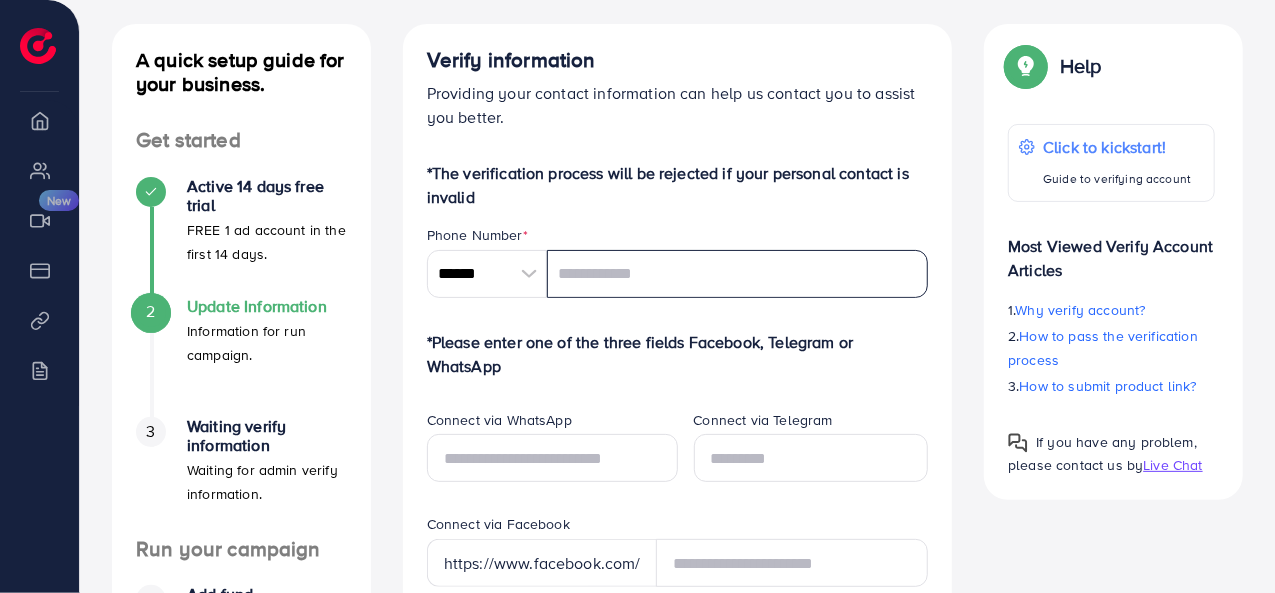 click at bounding box center (738, 274) 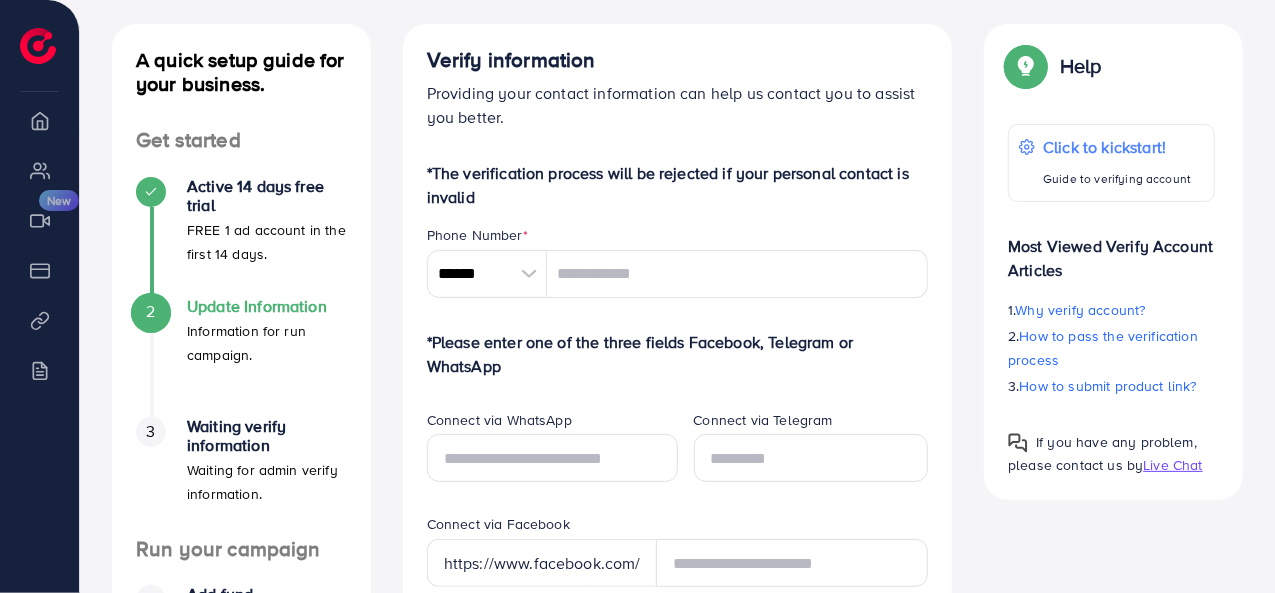 click on "Phone Number  *" at bounding box center [678, 237] 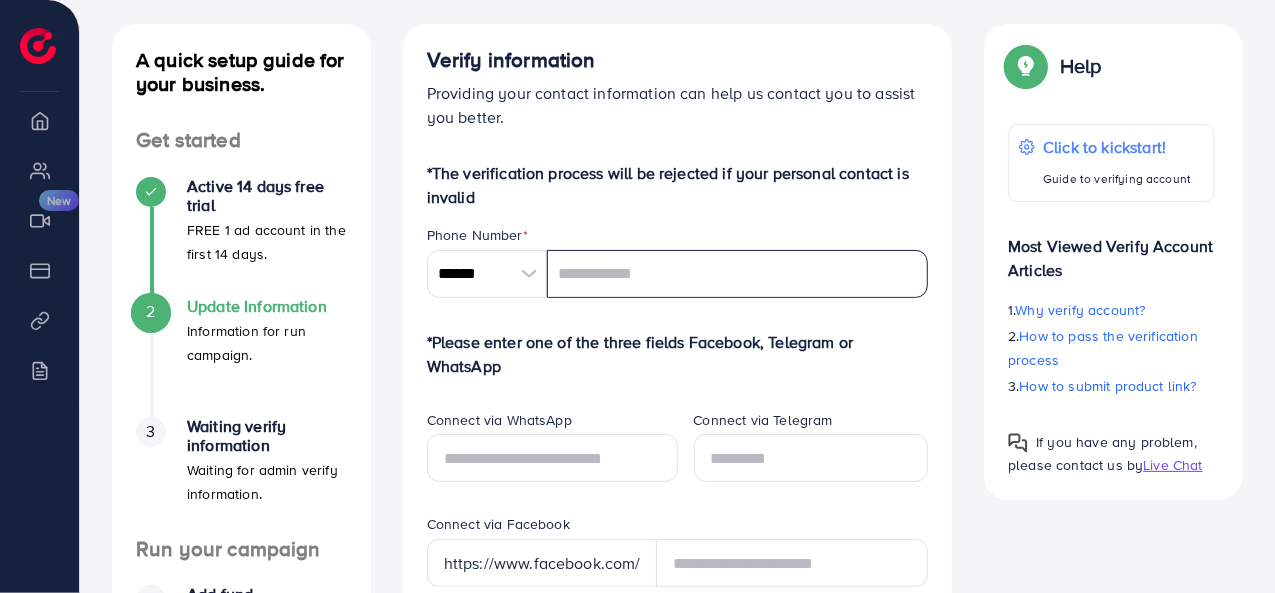 click at bounding box center (738, 274) 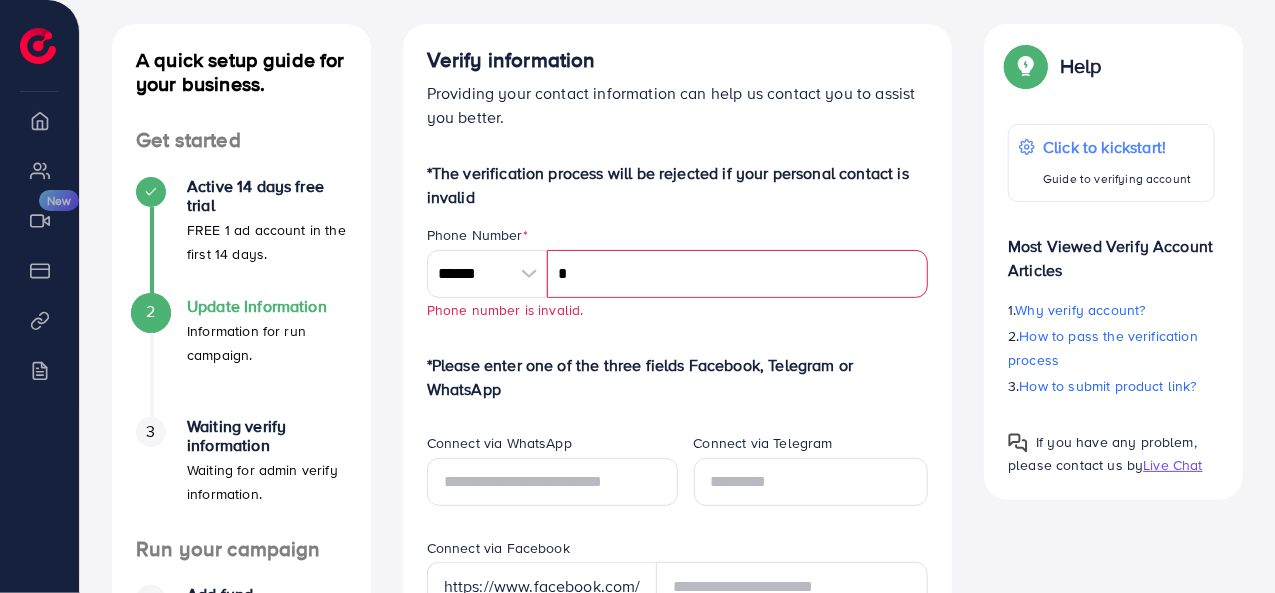 paste on "**********" 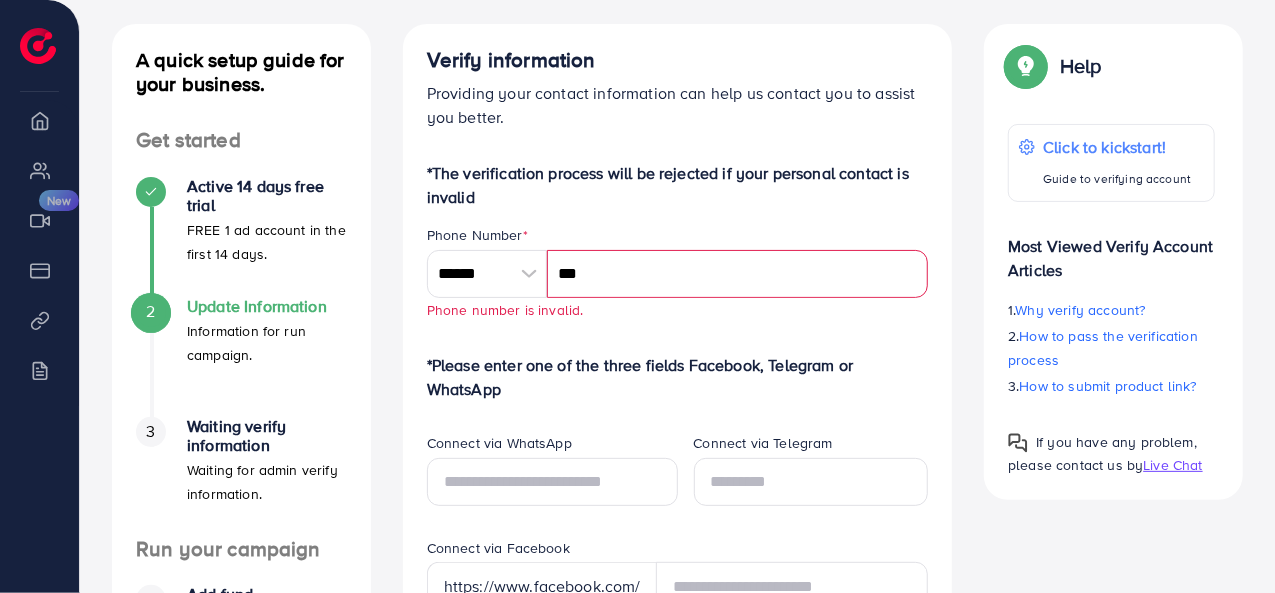 type on "*" 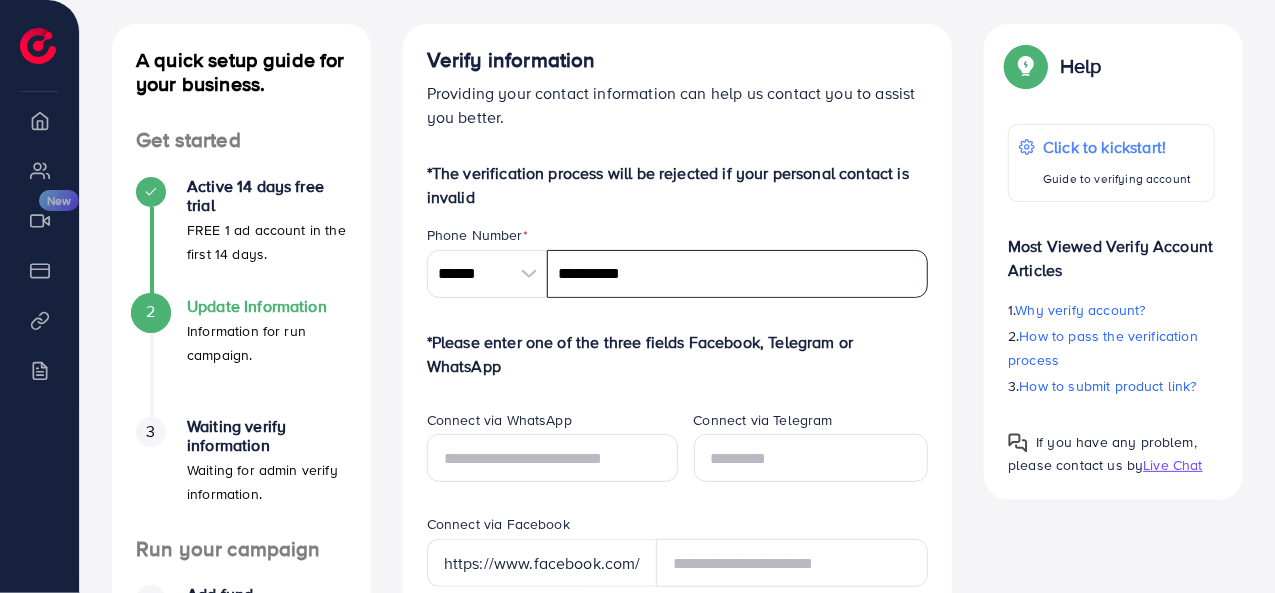 type on "**********" 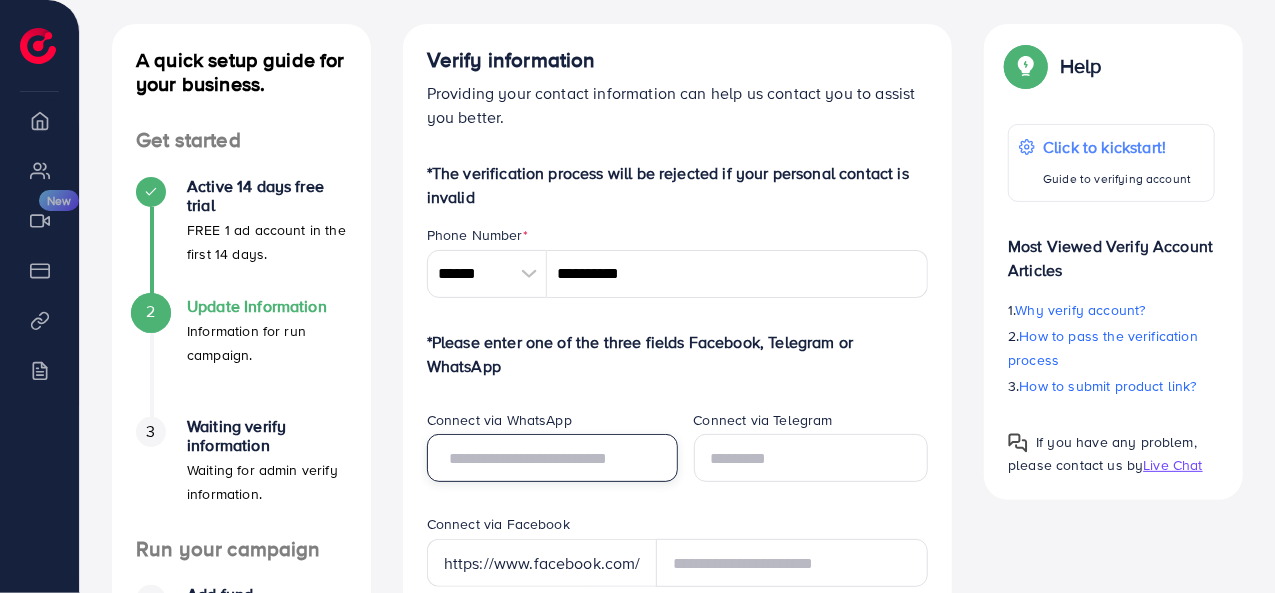 paste on "**********" 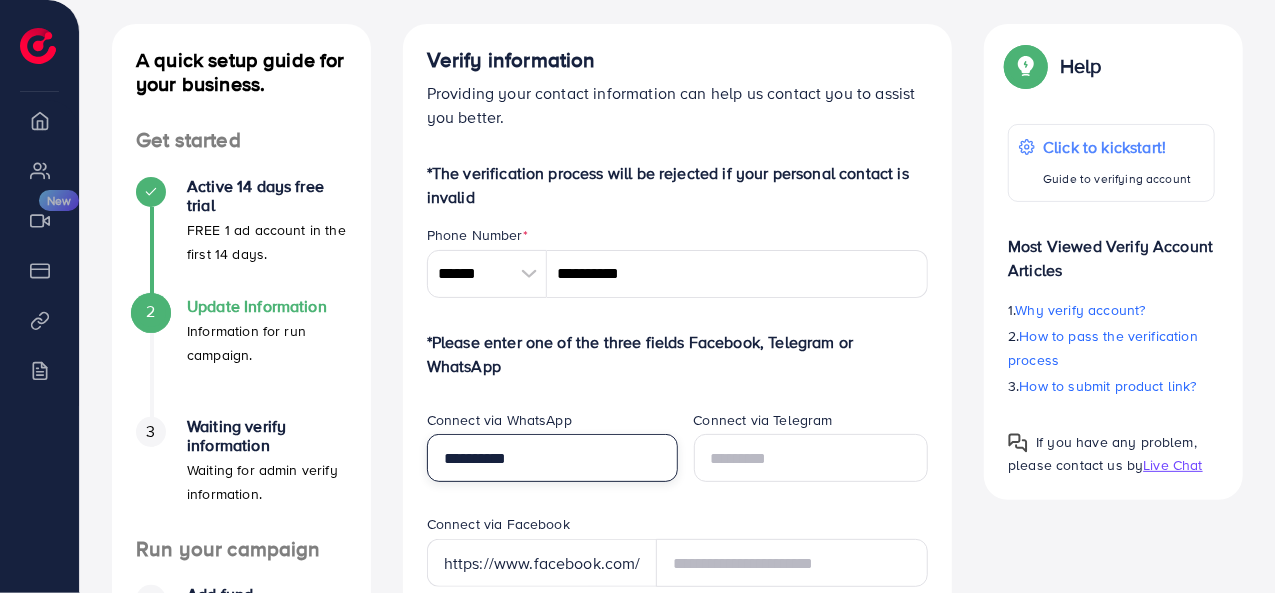 click on "**********" at bounding box center (552, 458) 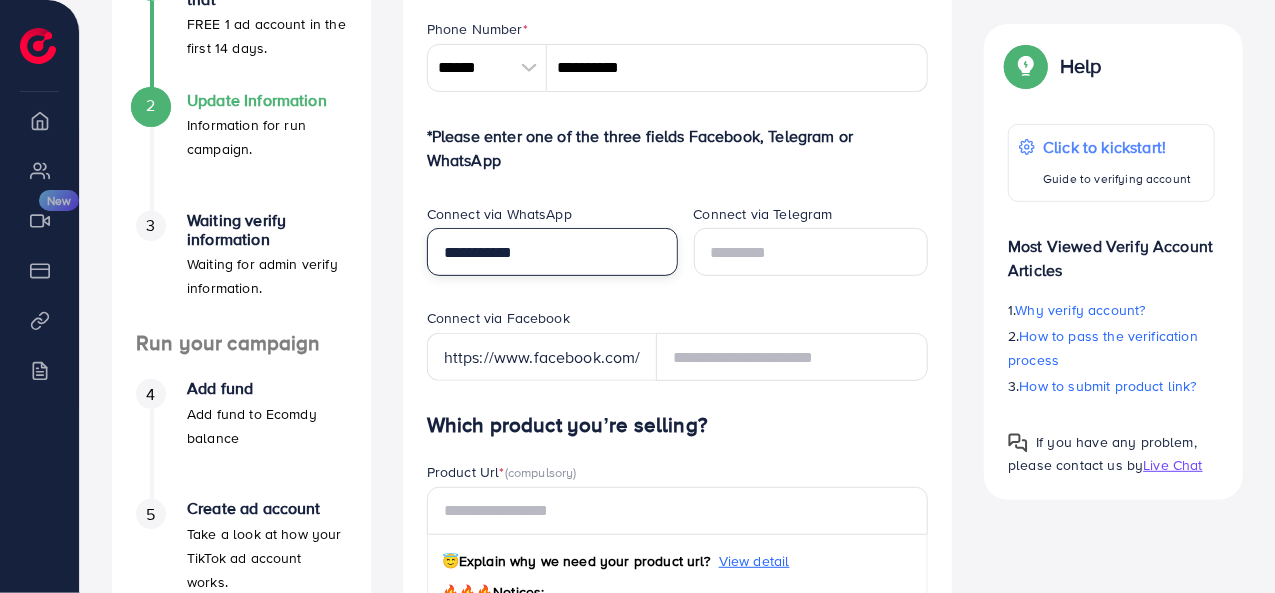 scroll, scrollTop: 400, scrollLeft: 0, axis: vertical 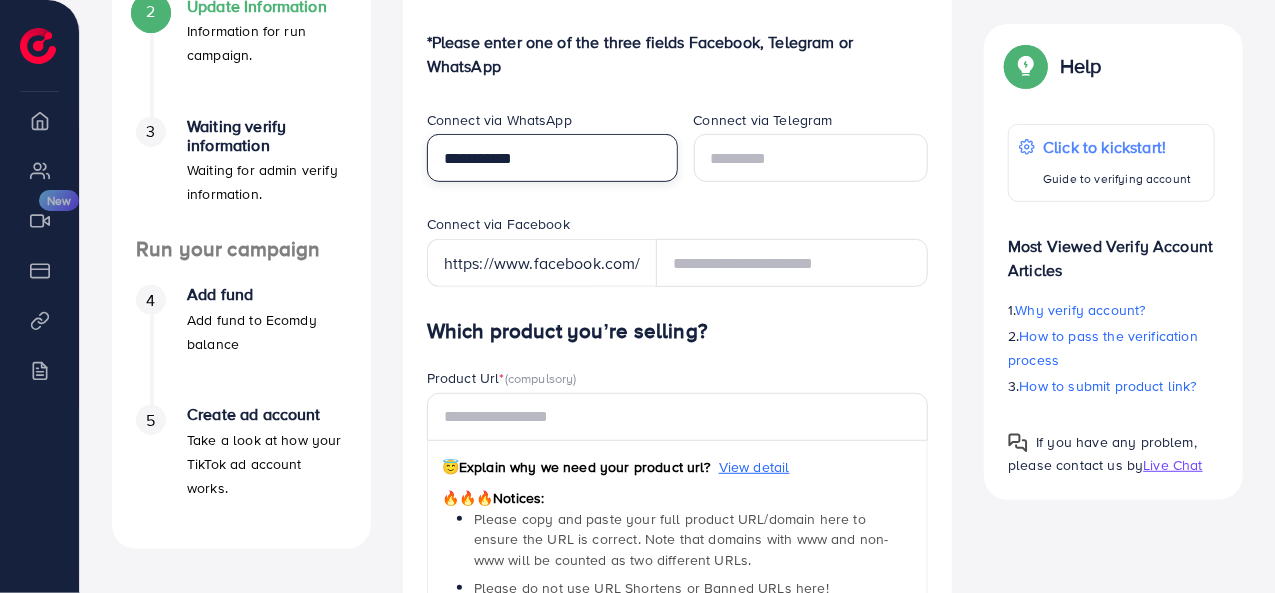 type on "**********" 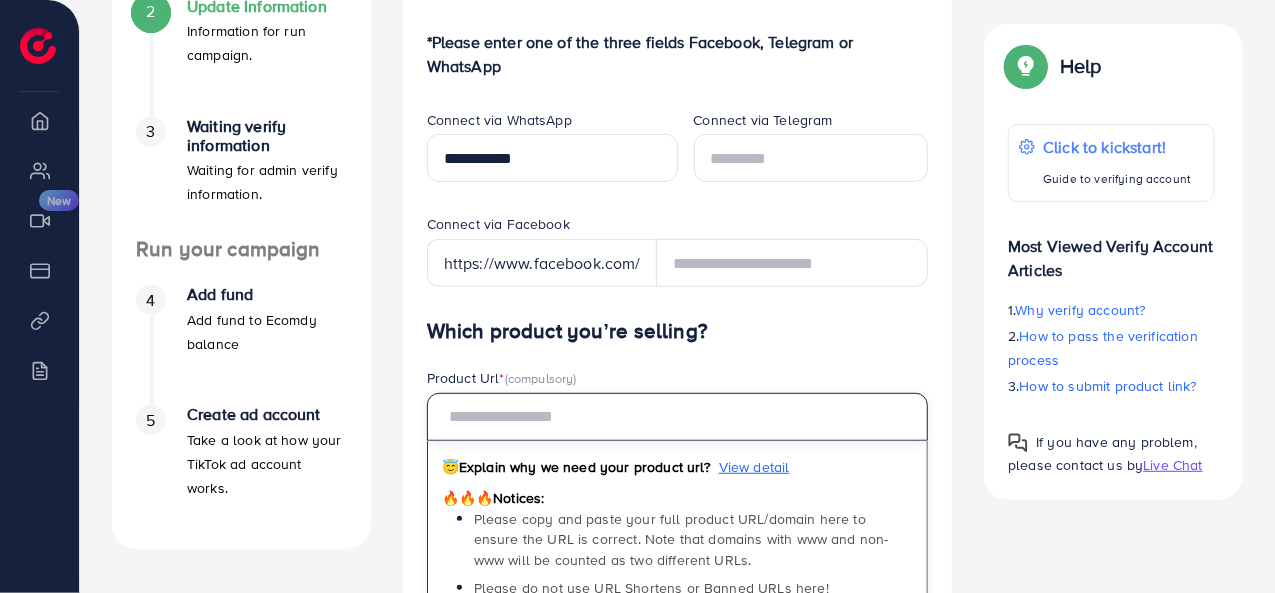 paste on "**********" 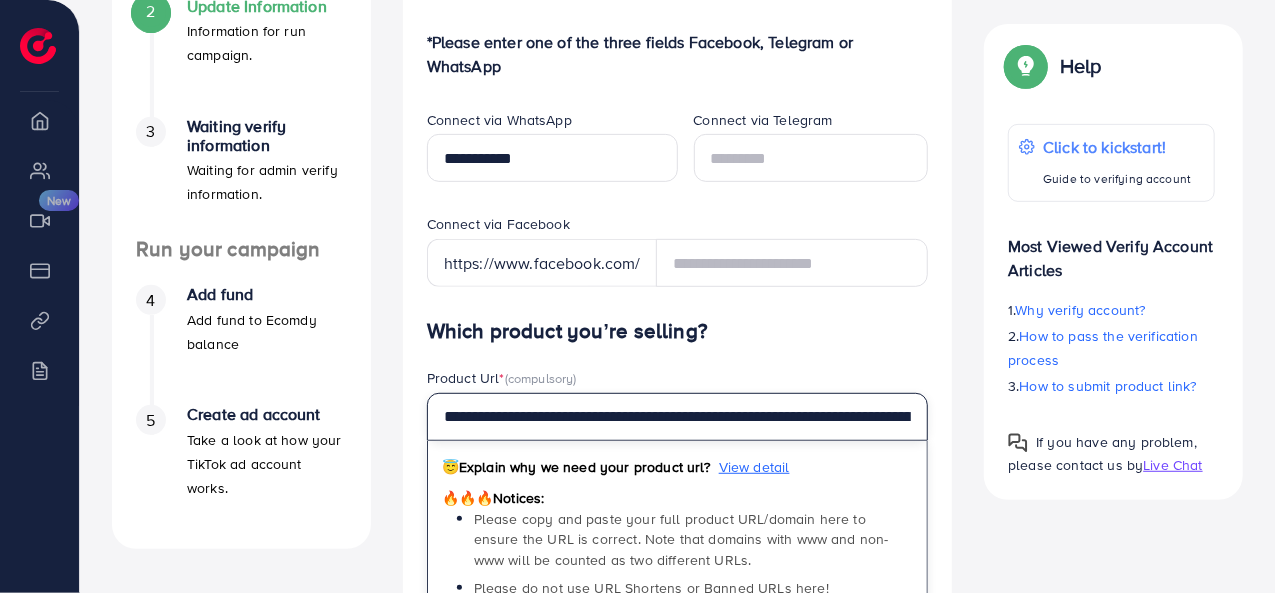 scroll, scrollTop: 0, scrollLeft: 505, axis: horizontal 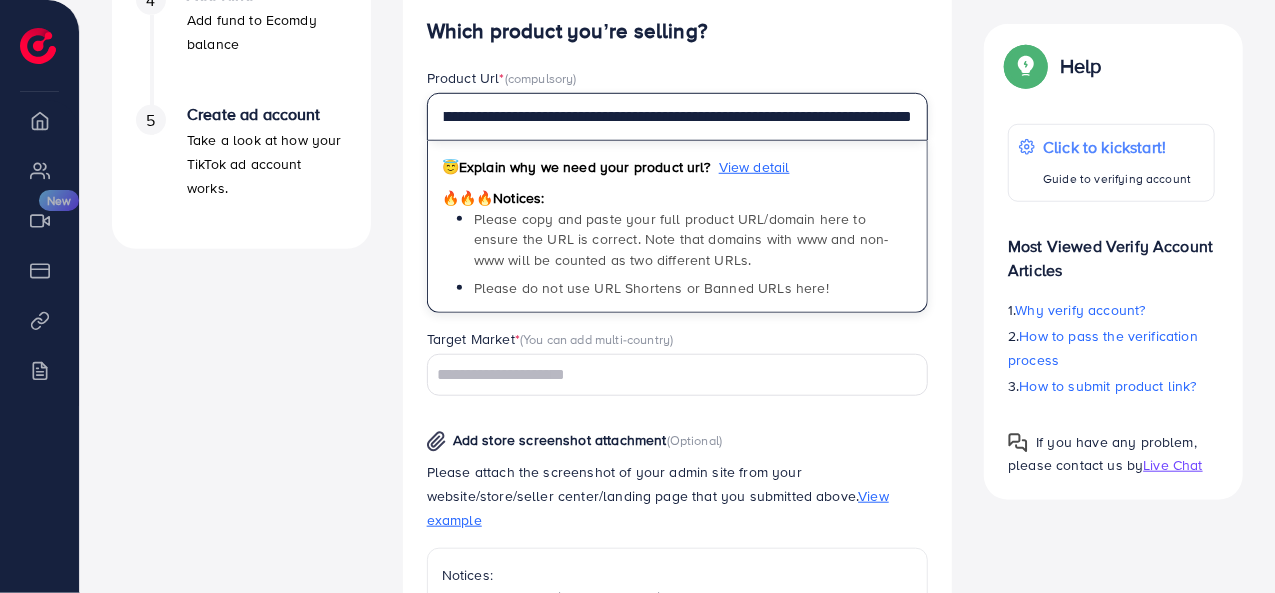 type on "**********" 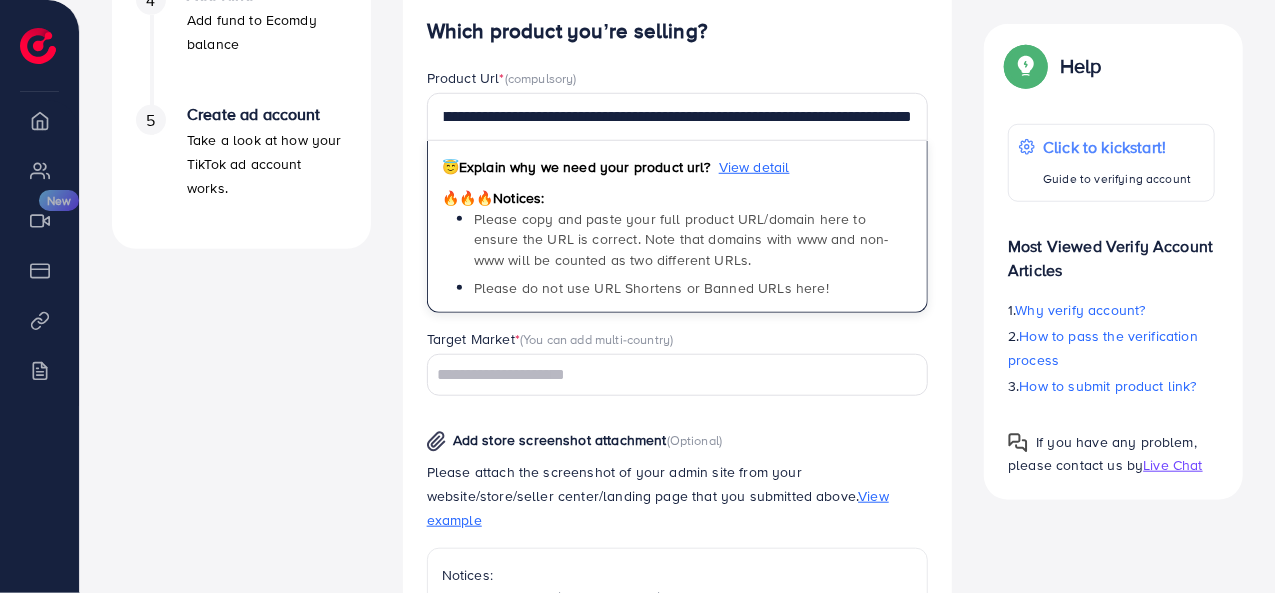 click at bounding box center [666, 375] 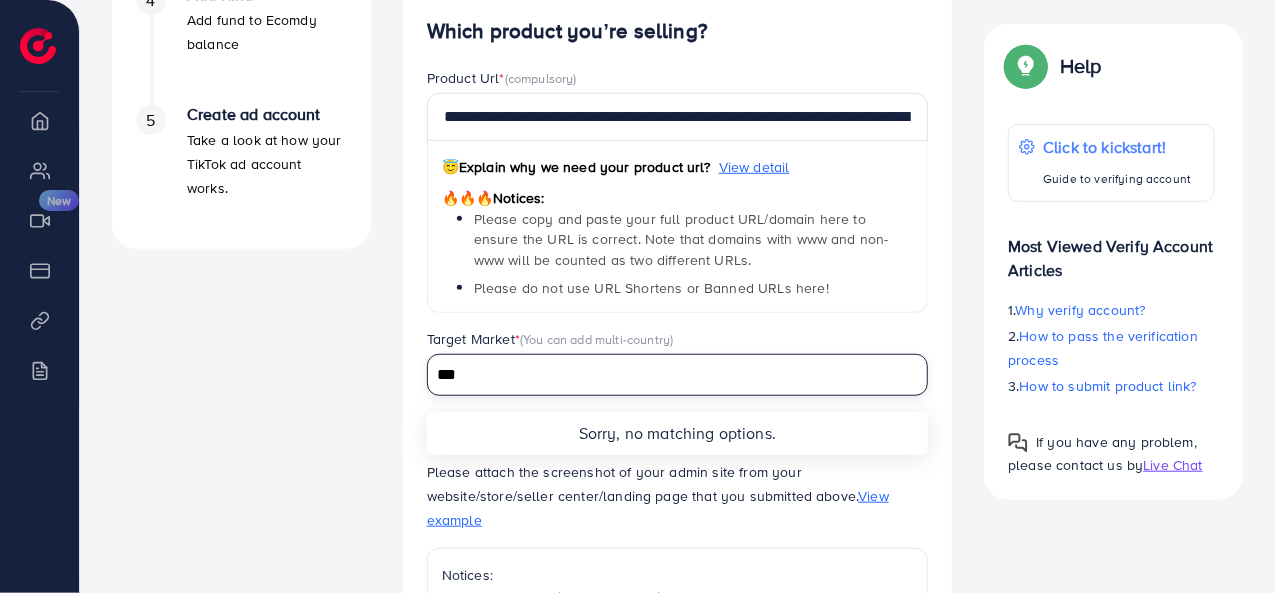type on "*" 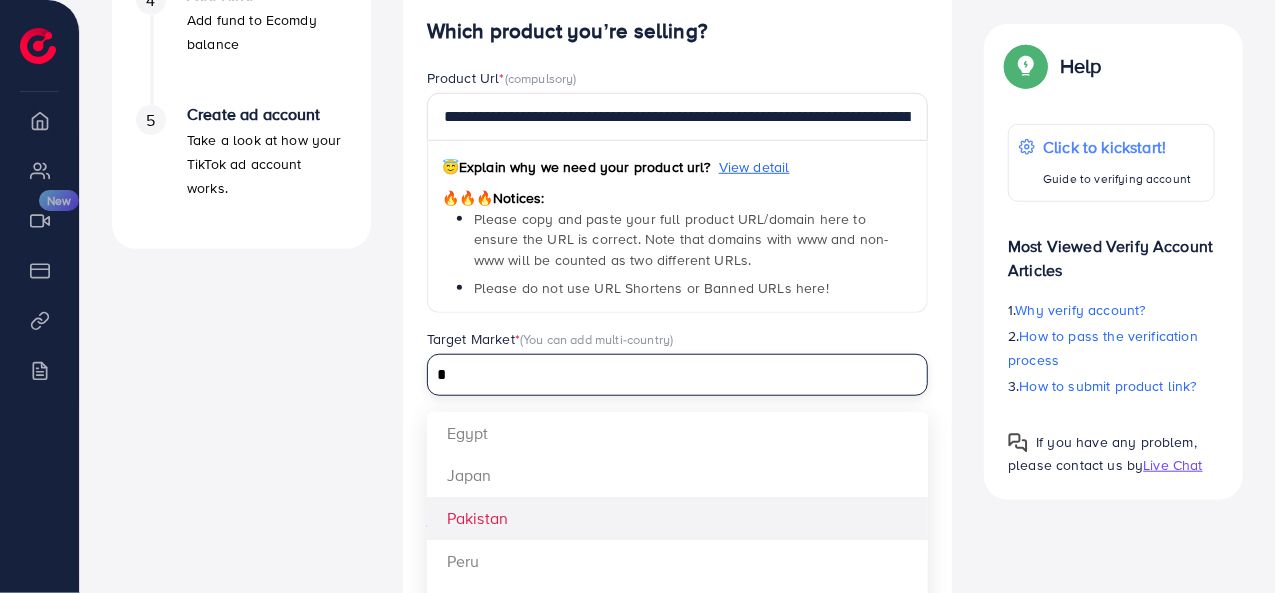 type on "*" 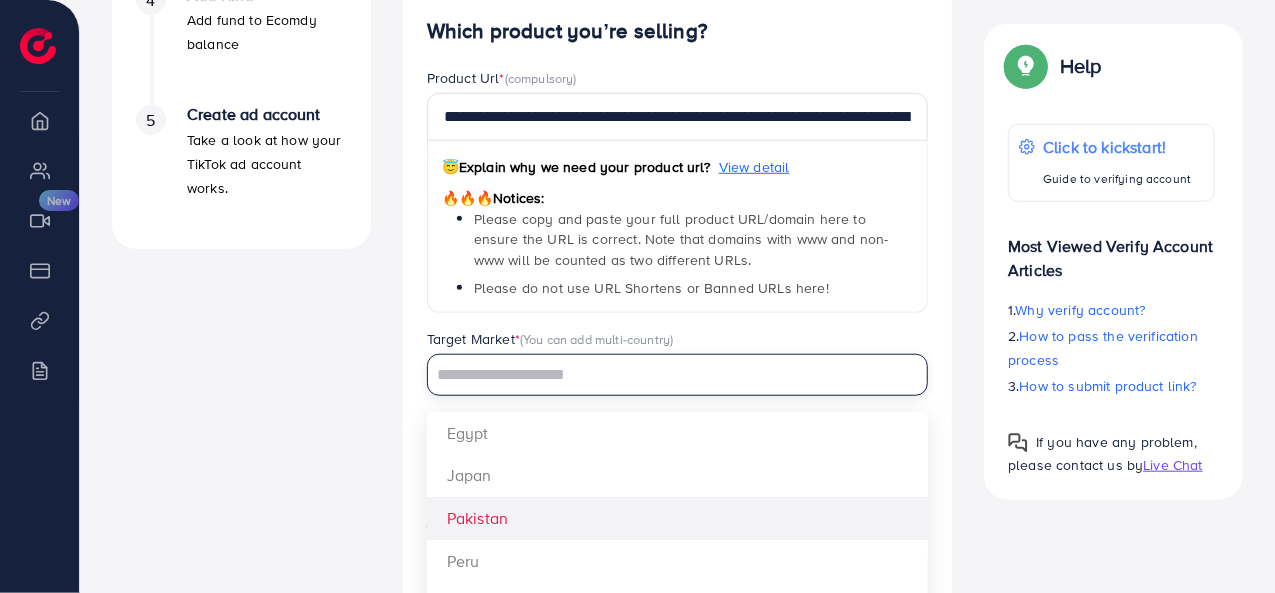 click on "**********" at bounding box center (678, 489) 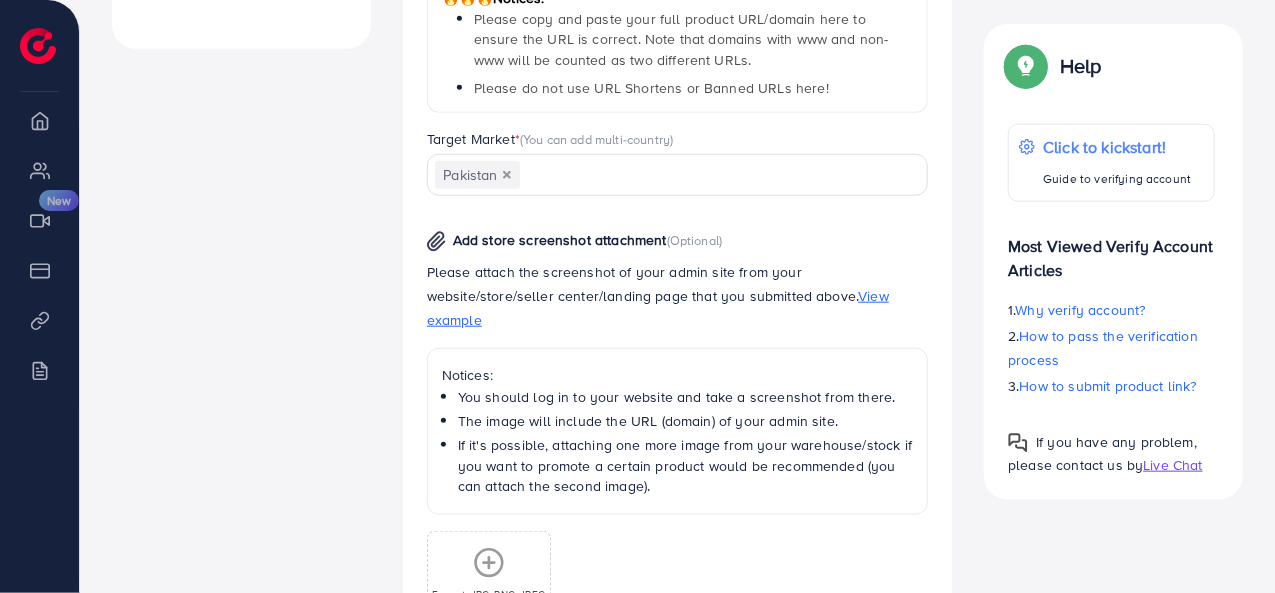 scroll, scrollTop: 1000, scrollLeft: 0, axis: vertical 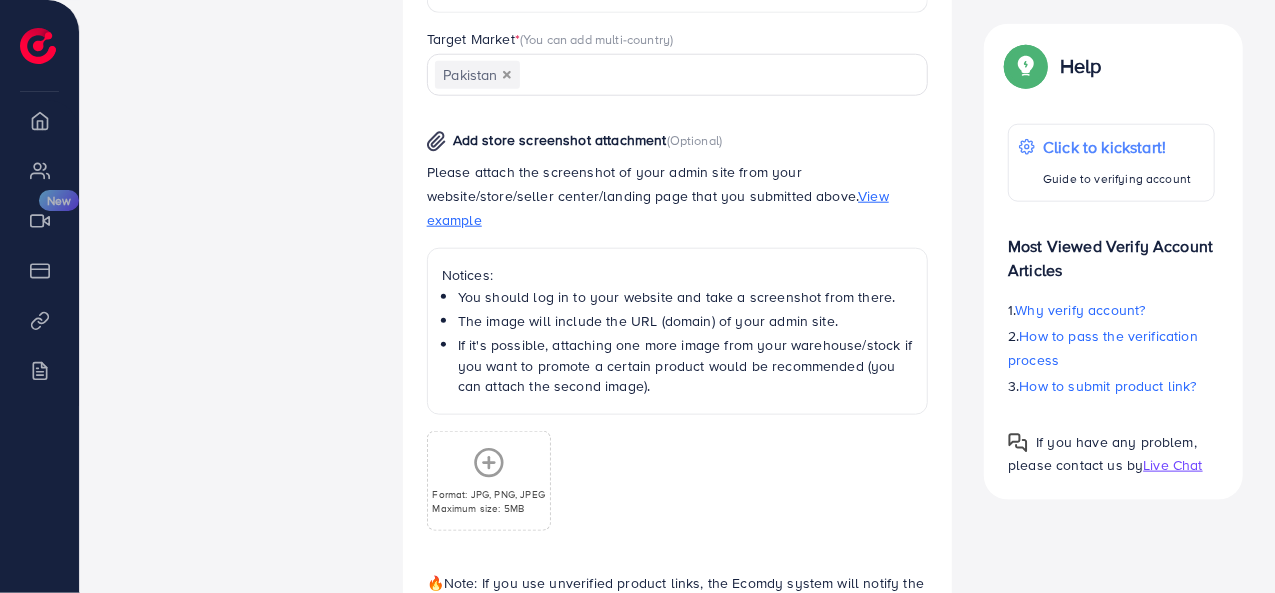 click on "Format: JPG, PNG, JPEG   Maximum size: 5MB" at bounding box center (488, 481) 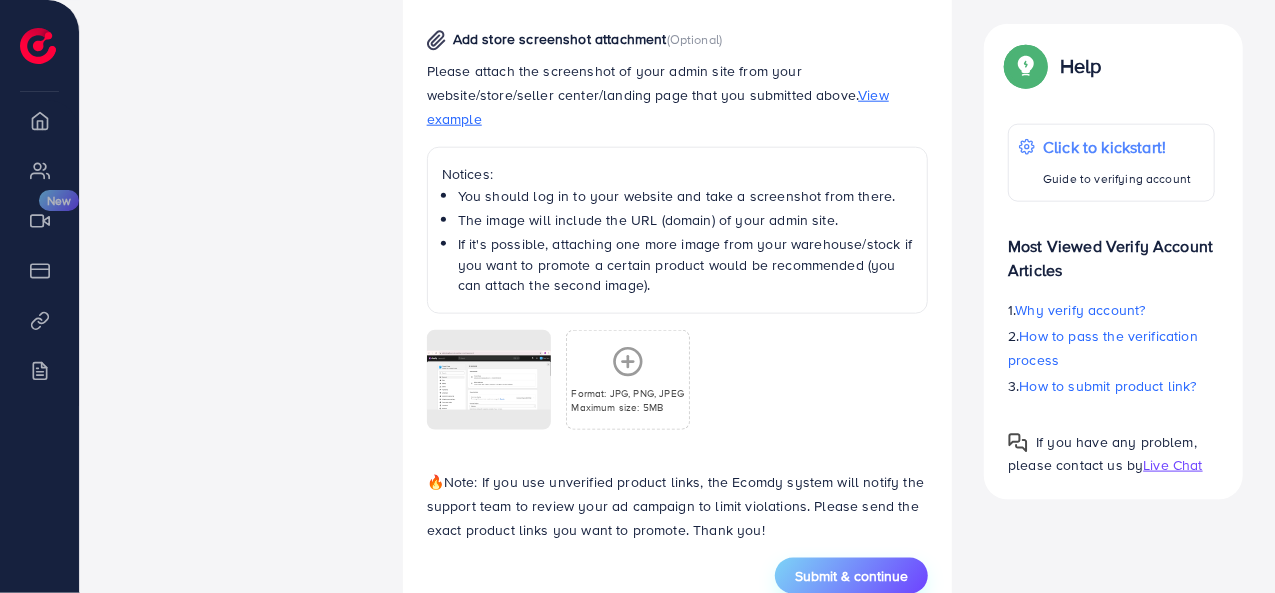 scroll, scrollTop: 1132, scrollLeft: 0, axis: vertical 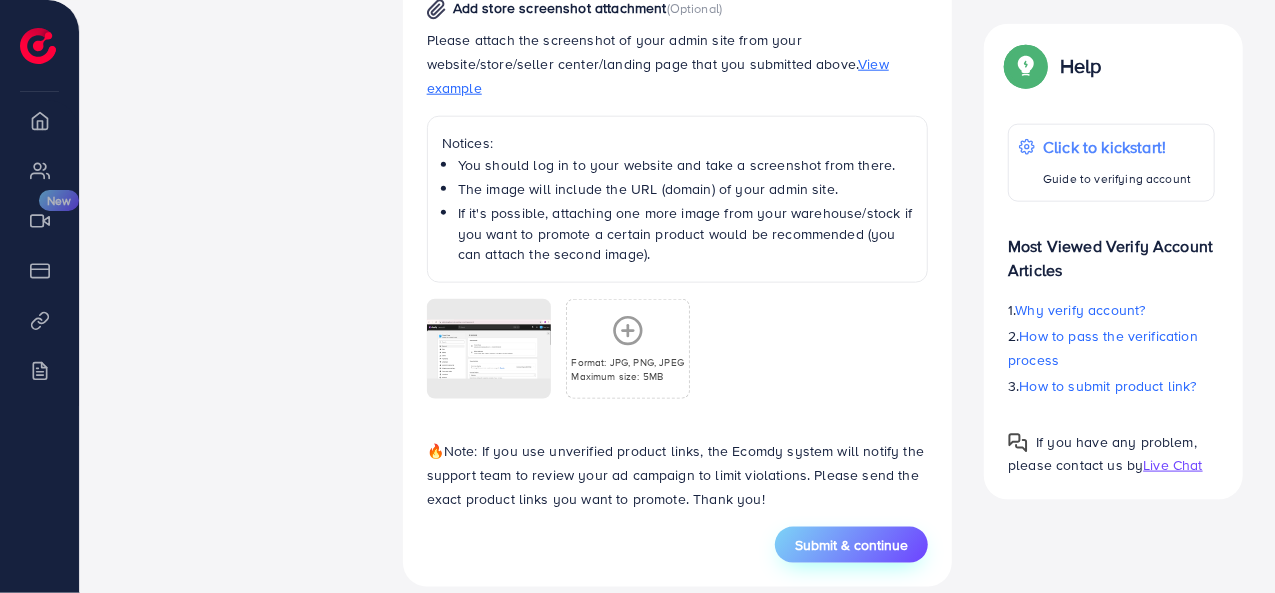 click on "Submit & continue" at bounding box center (851, 545) 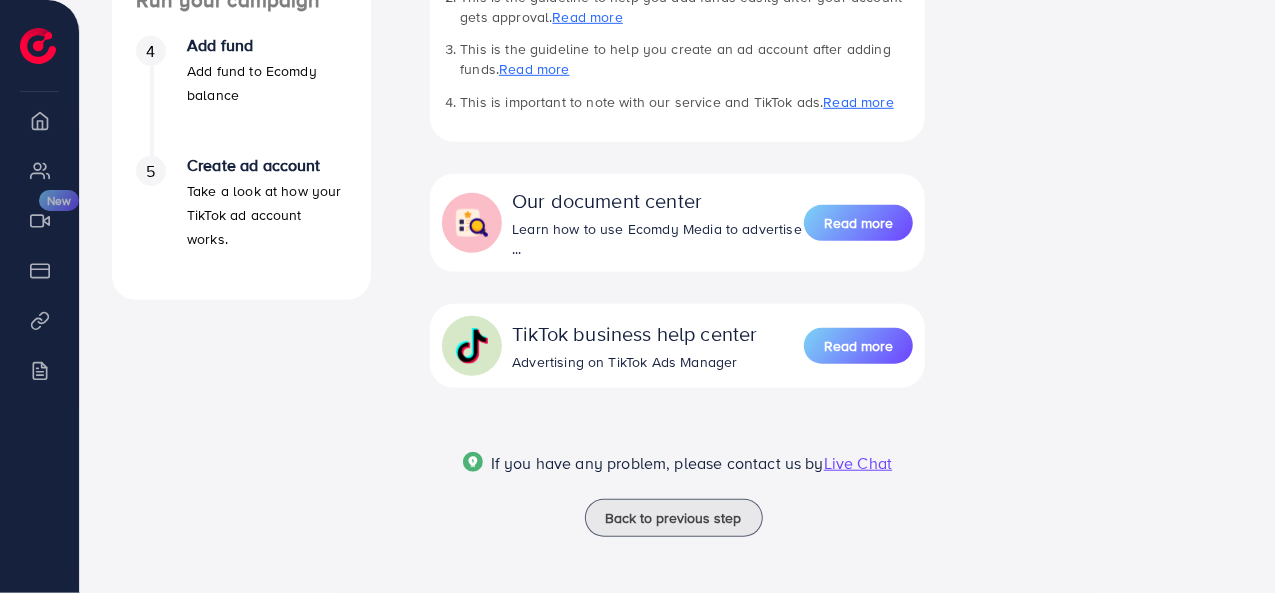 scroll, scrollTop: 0, scrollLeft: 0, axis: both 